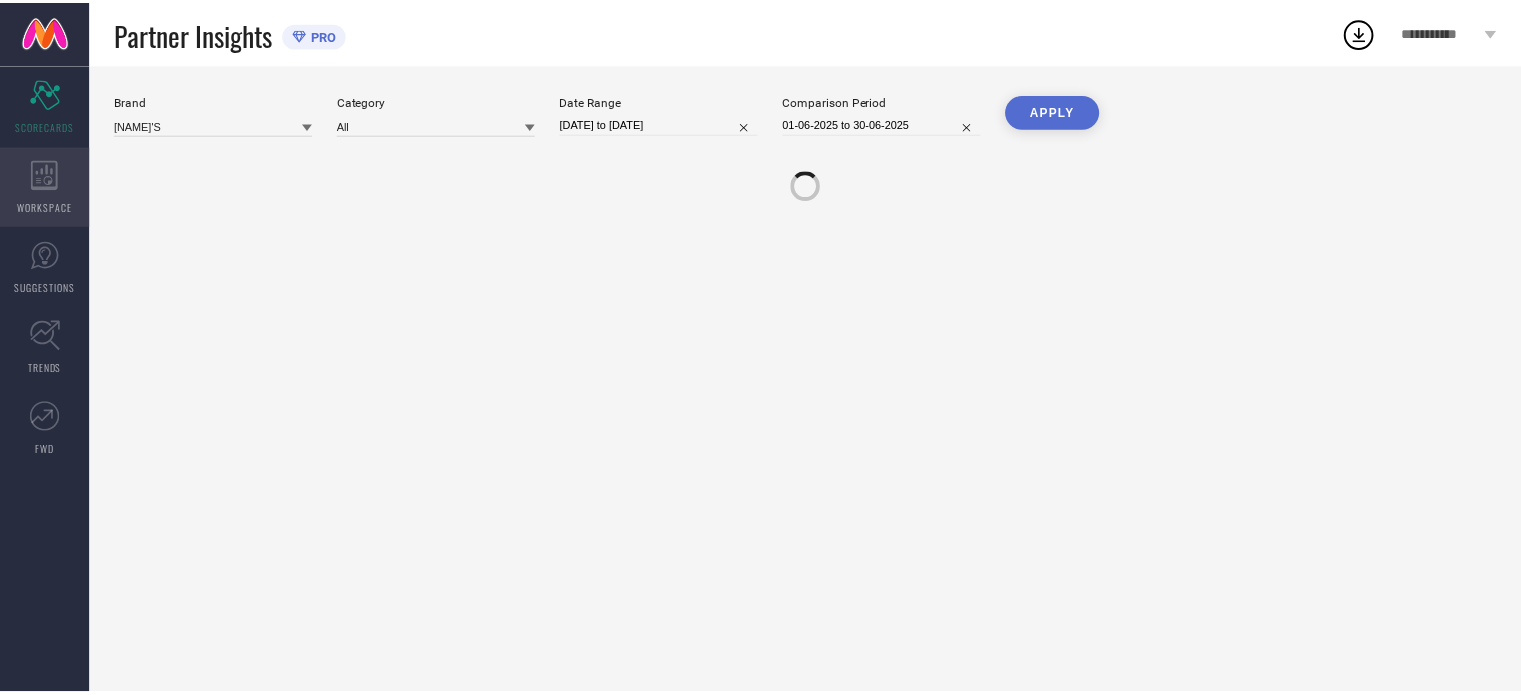 scroll, scrollTop: 0, scrollLeft: 0, axis: both 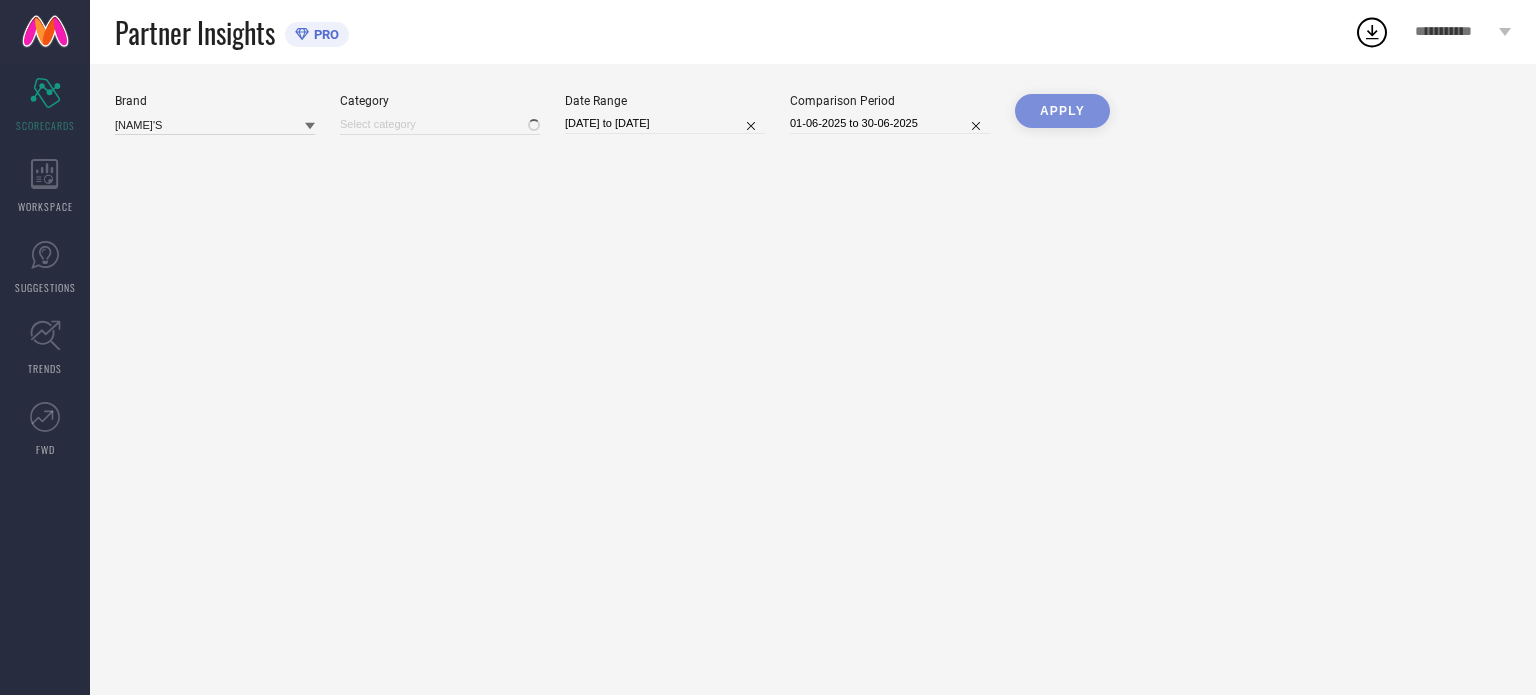 type on "All" 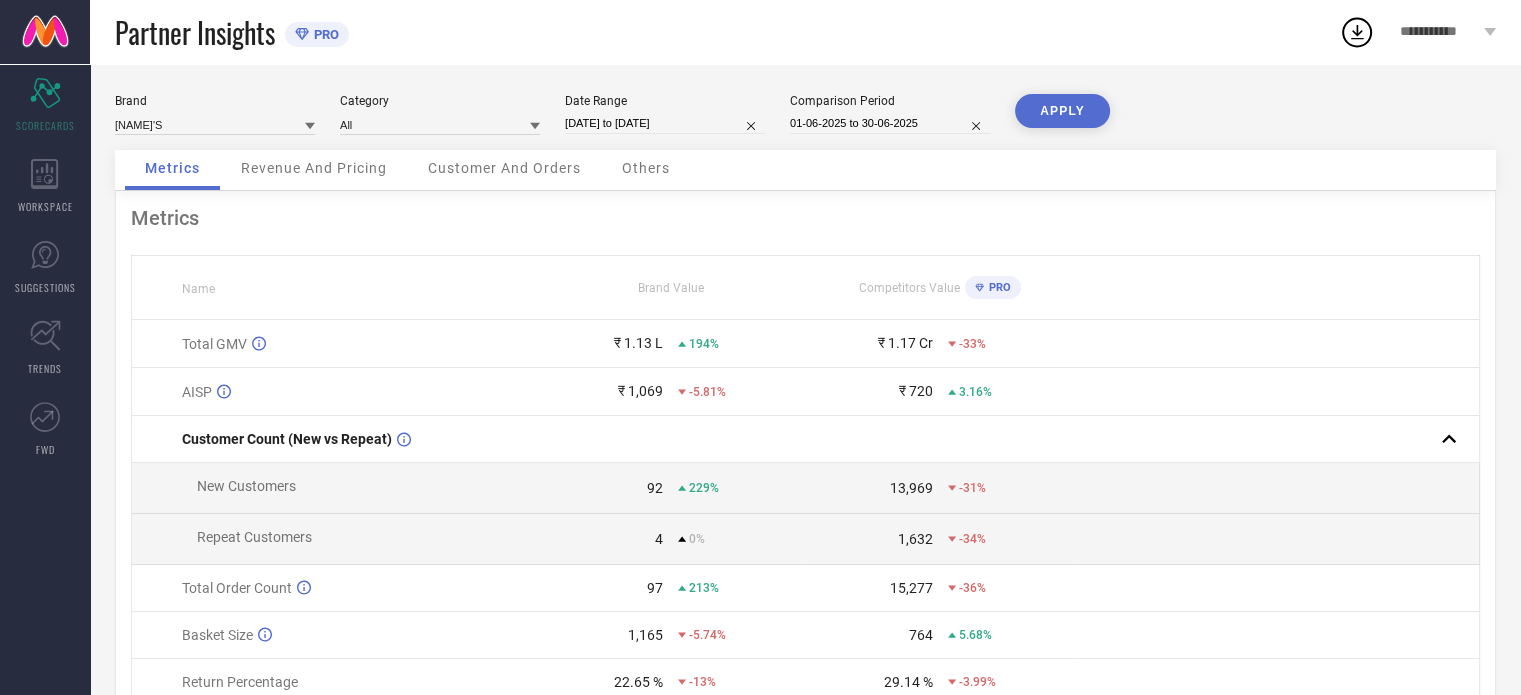 type 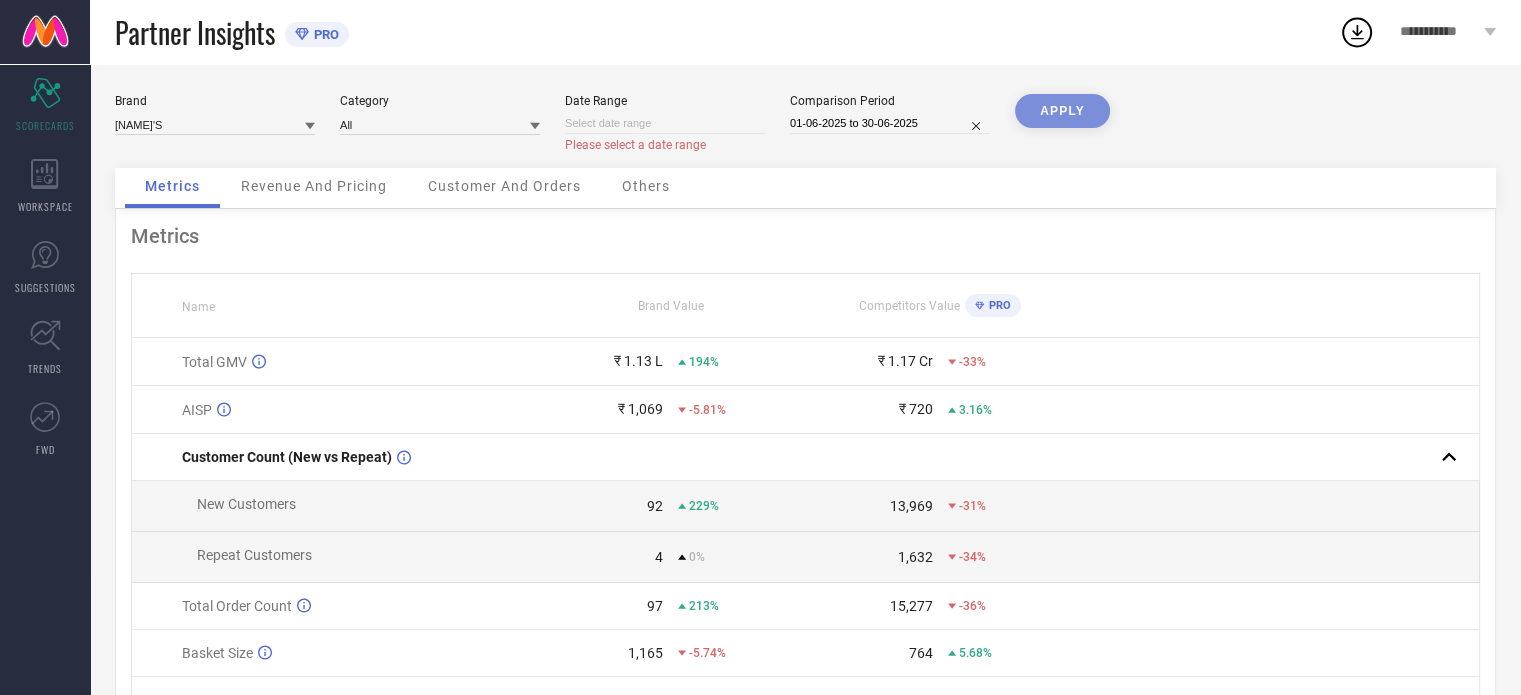 click at bounding box center [665, 123] 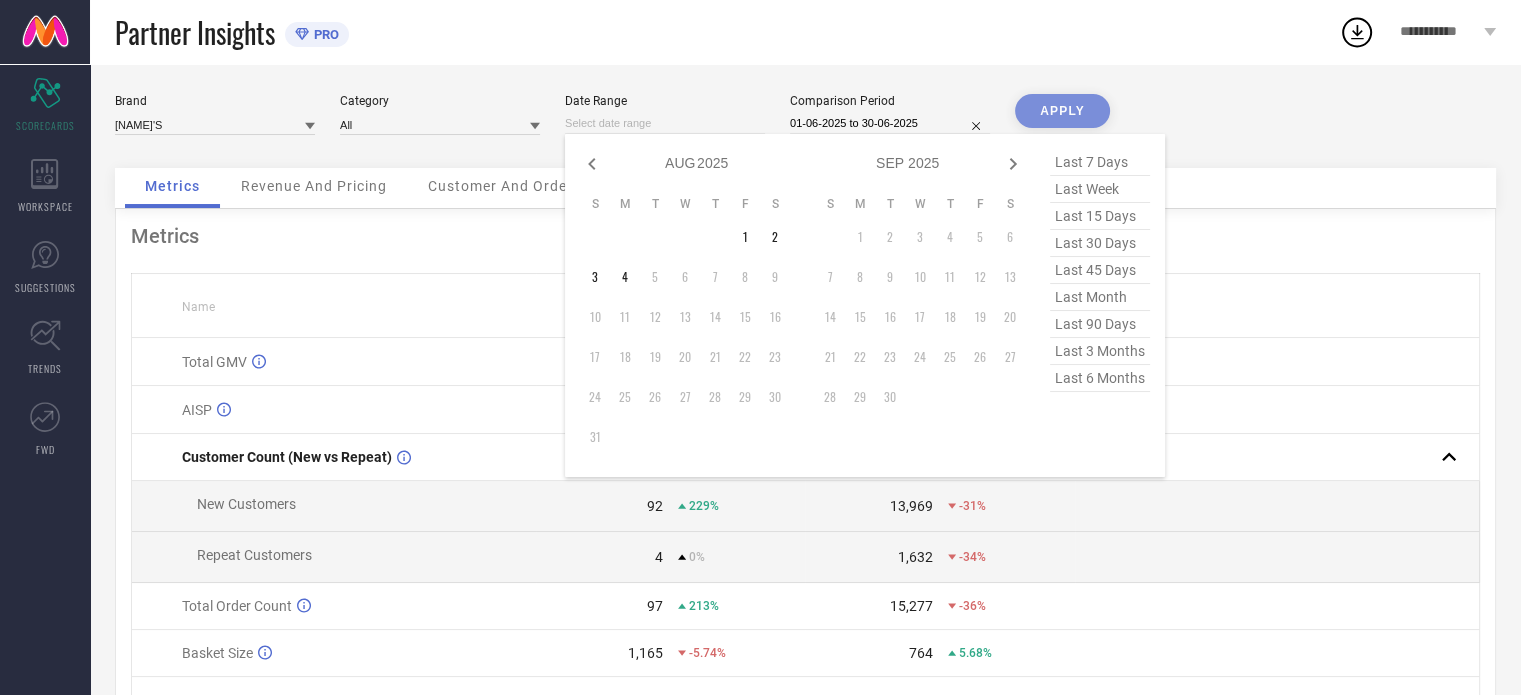 click on "last month" at bounding box center [1100, 297] 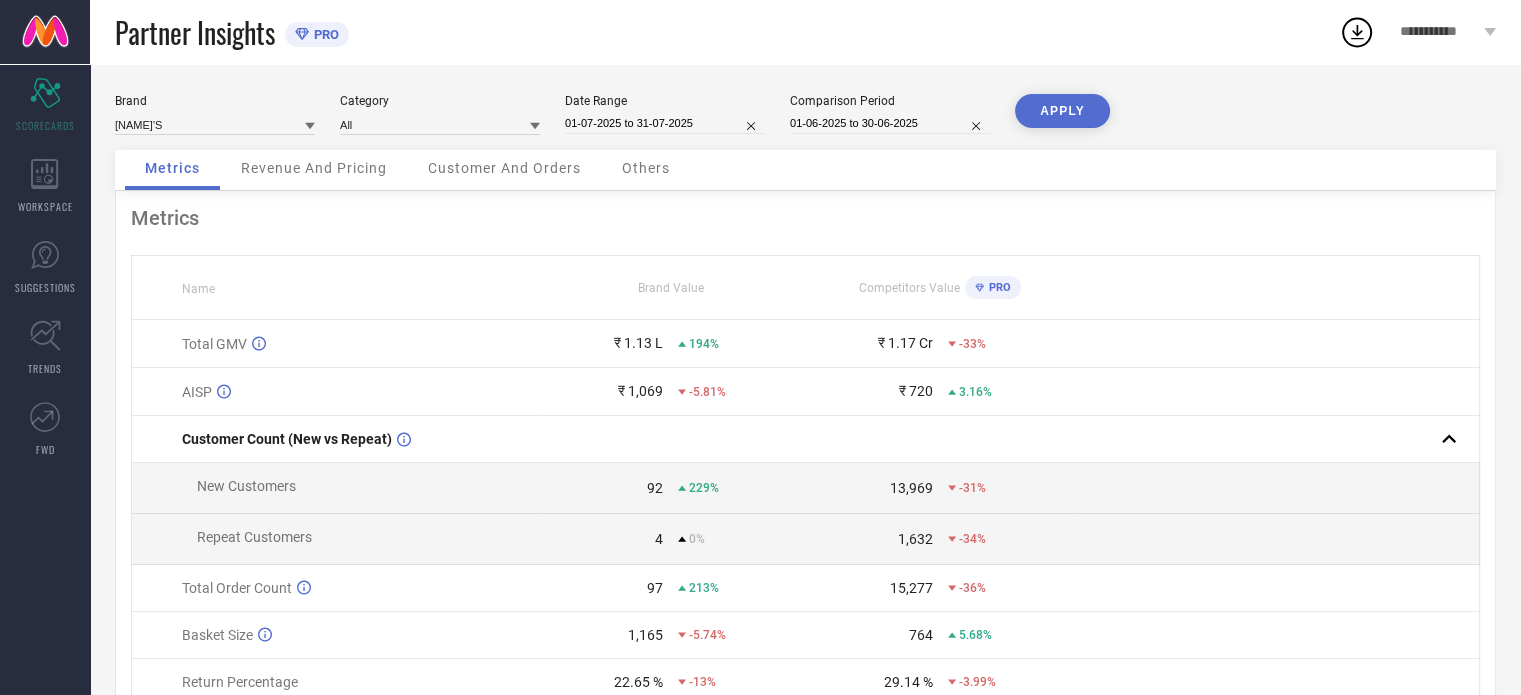 click on "APPLY" at bounding box center (1062, 111) 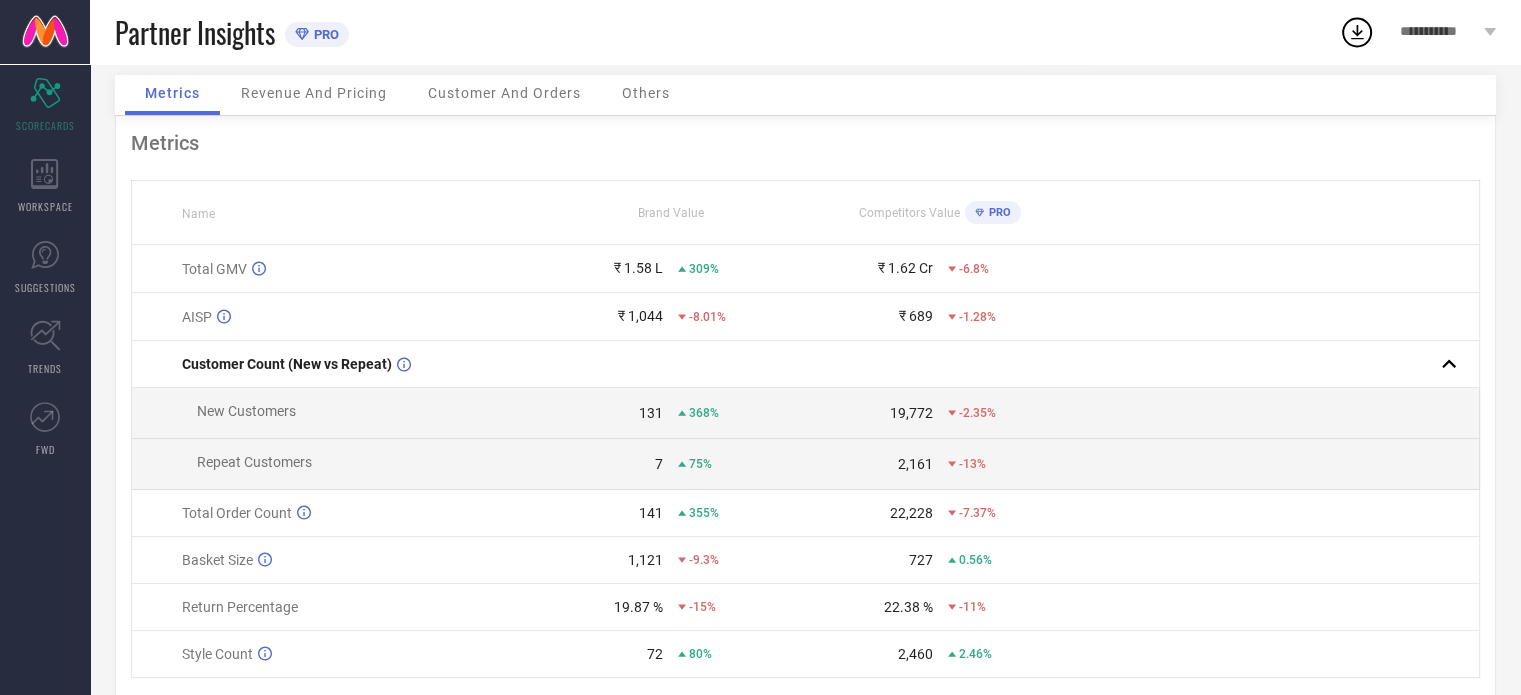 scroll, scrollTop: 0, scrollLeft: 0, axis: both 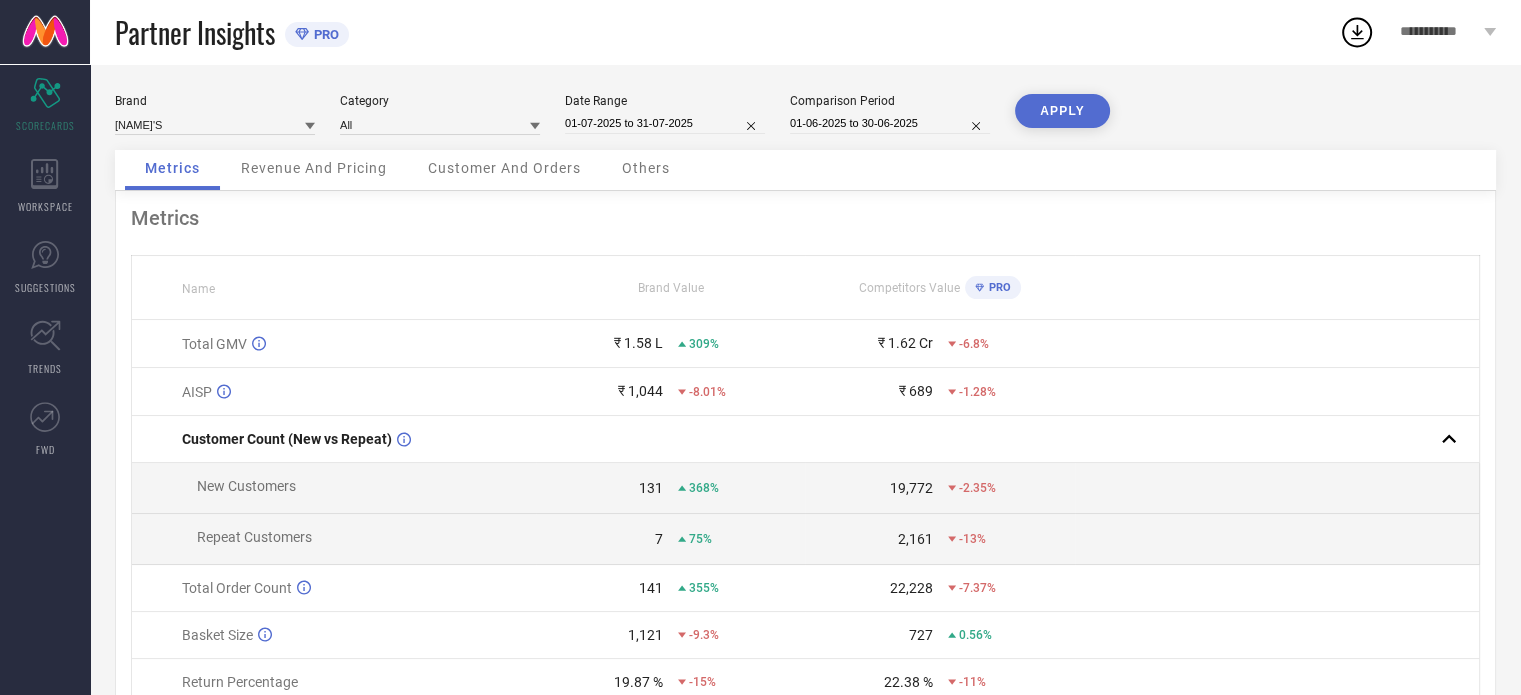type 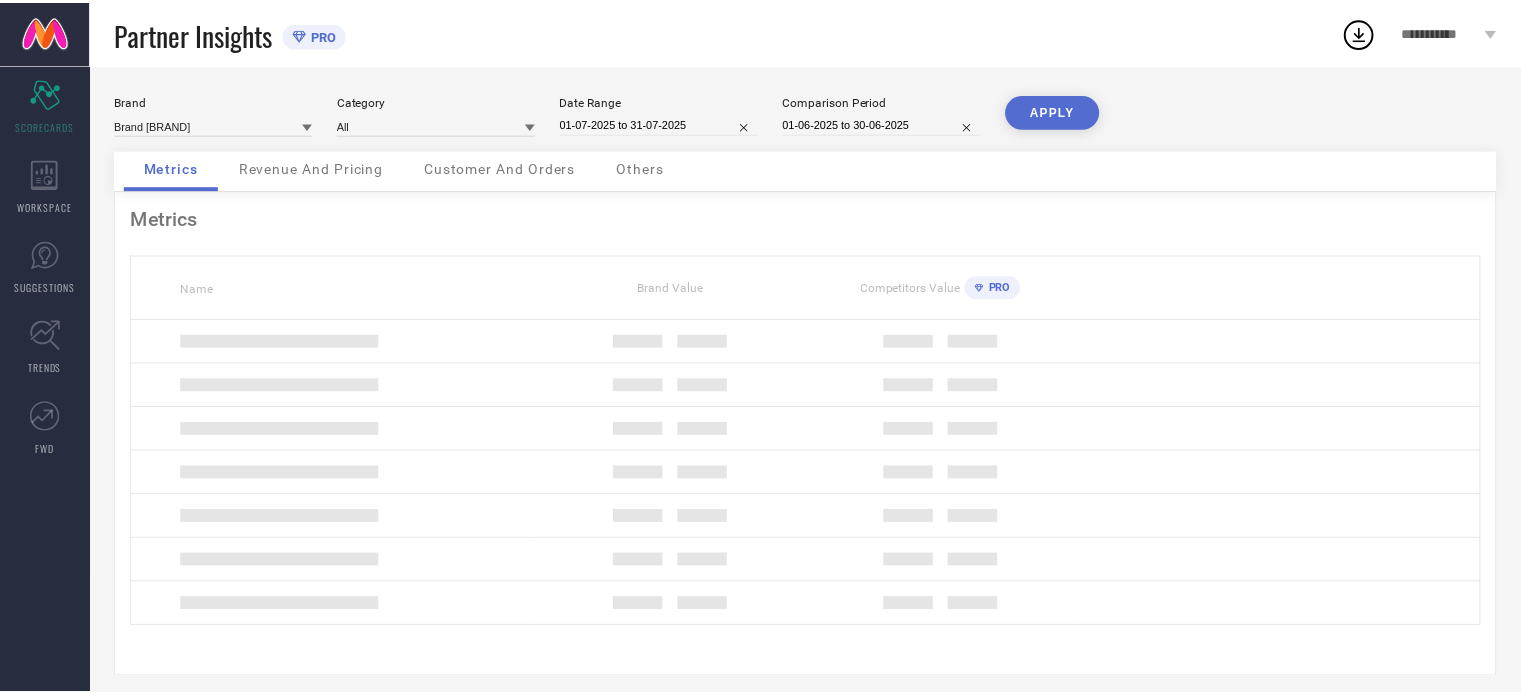 scroll, scrollTop: 0, scrollLeft: 0, axis: both 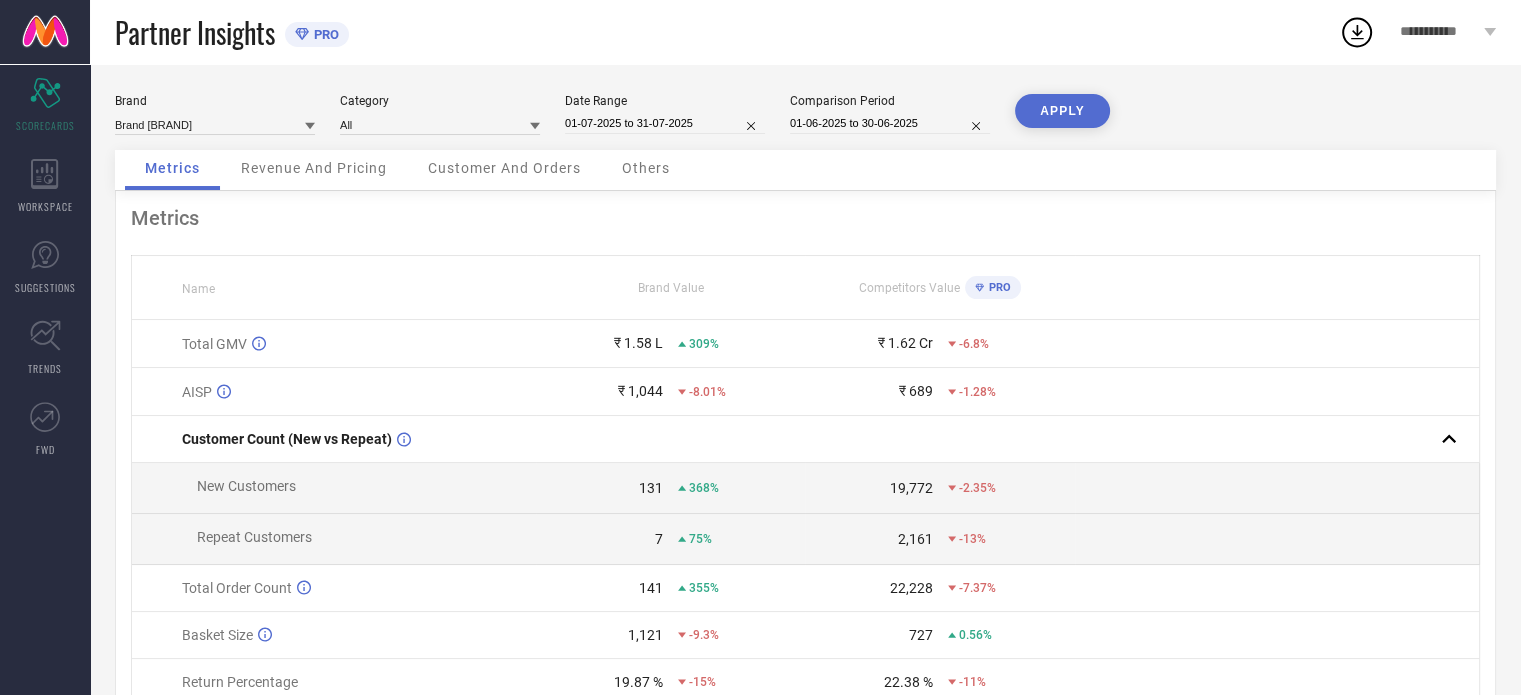 click on "01-07-2025 to 31-07-2025" at bounding box center (665, 123) 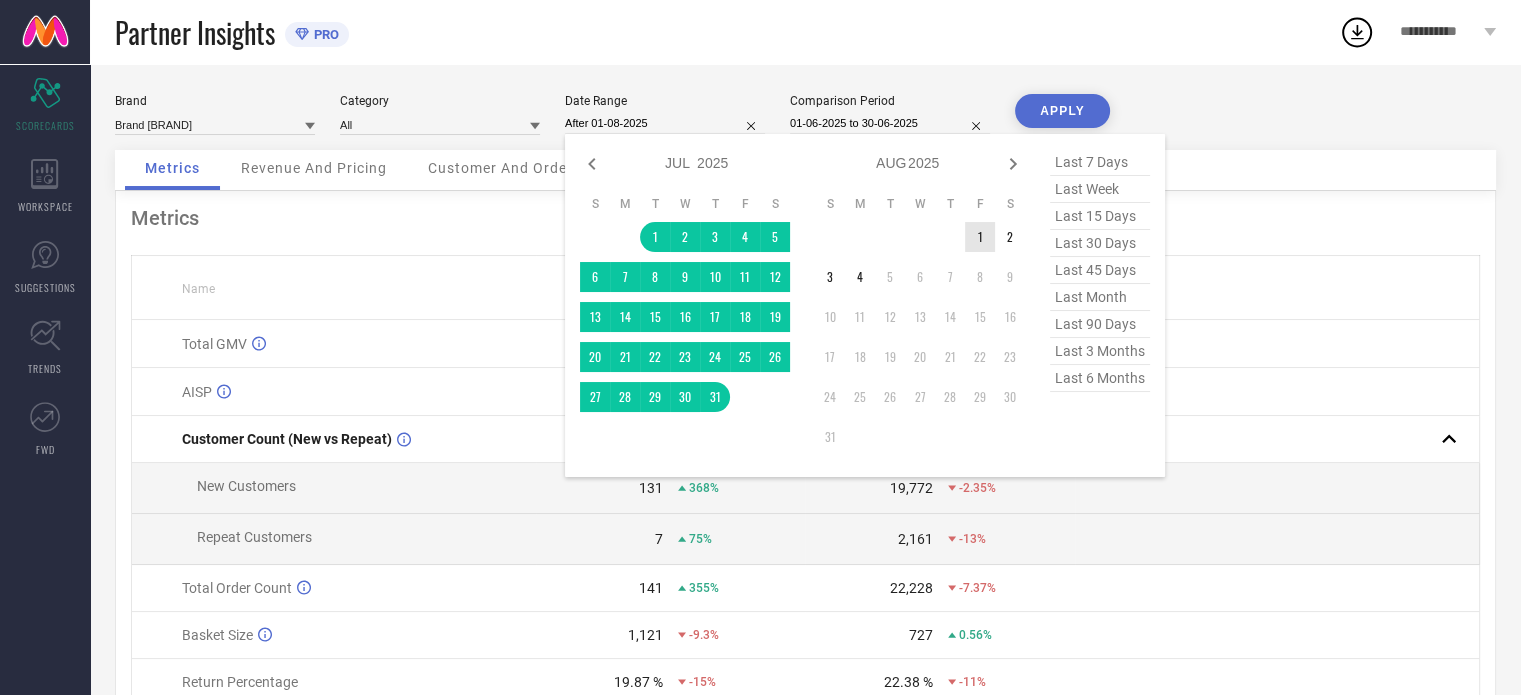 click on "1" at bounding box center [980, 237] 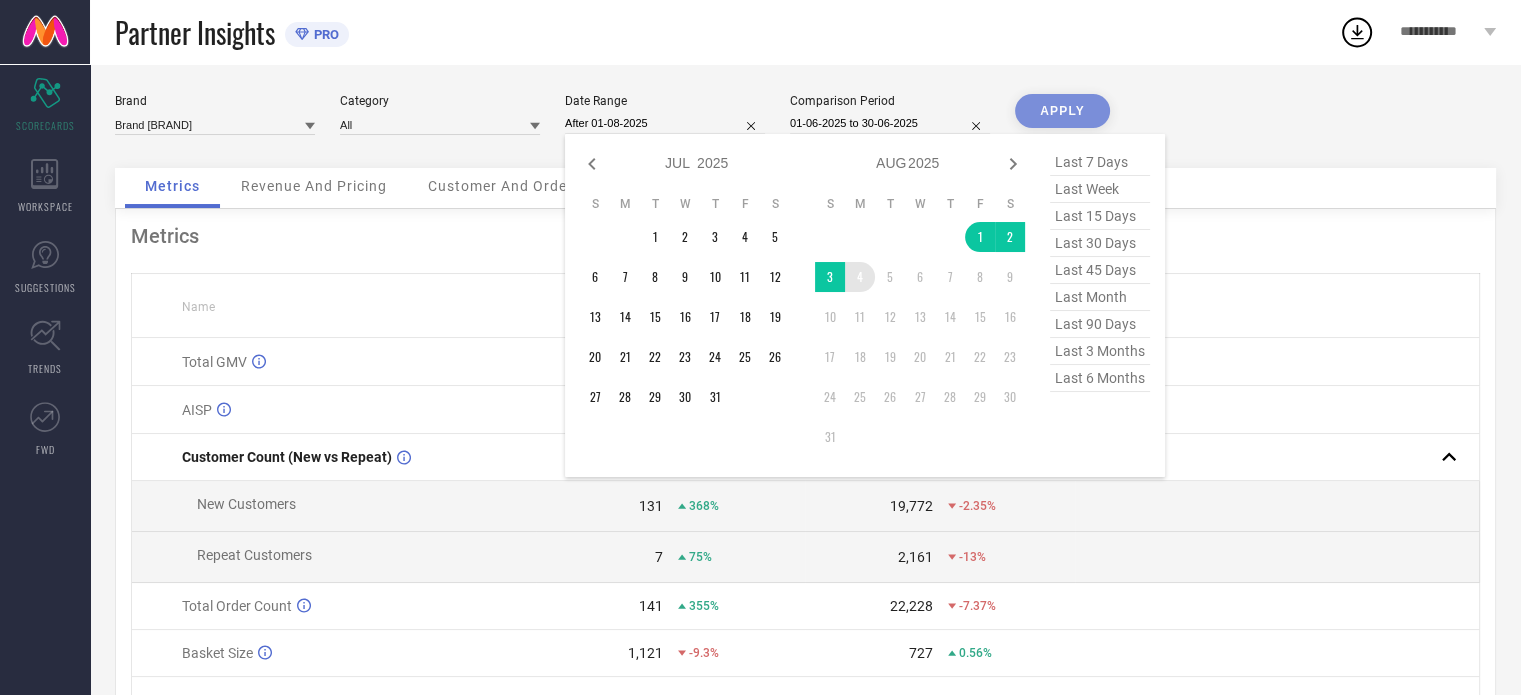type on "01-08-2025 to 04-08-2025" 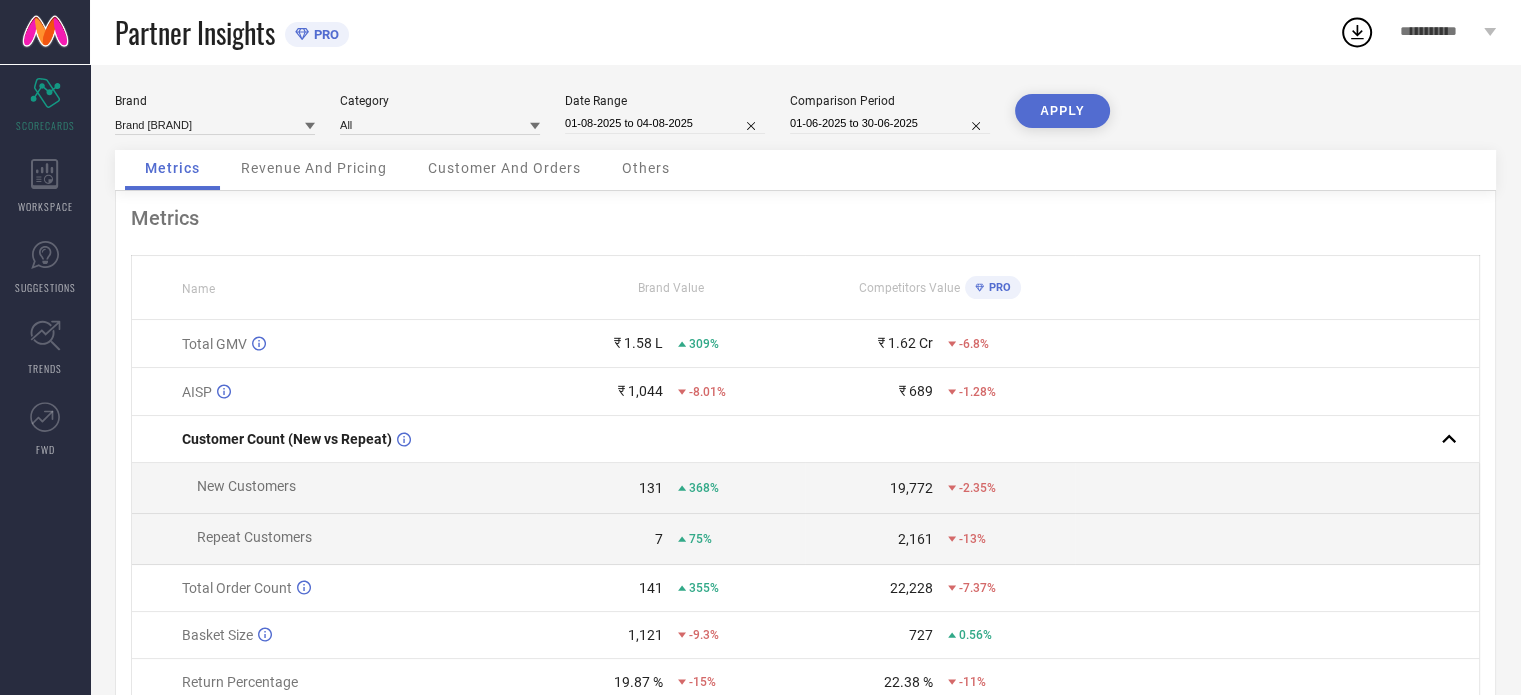 click on "APPLY" at bounding box center [1062, 111] 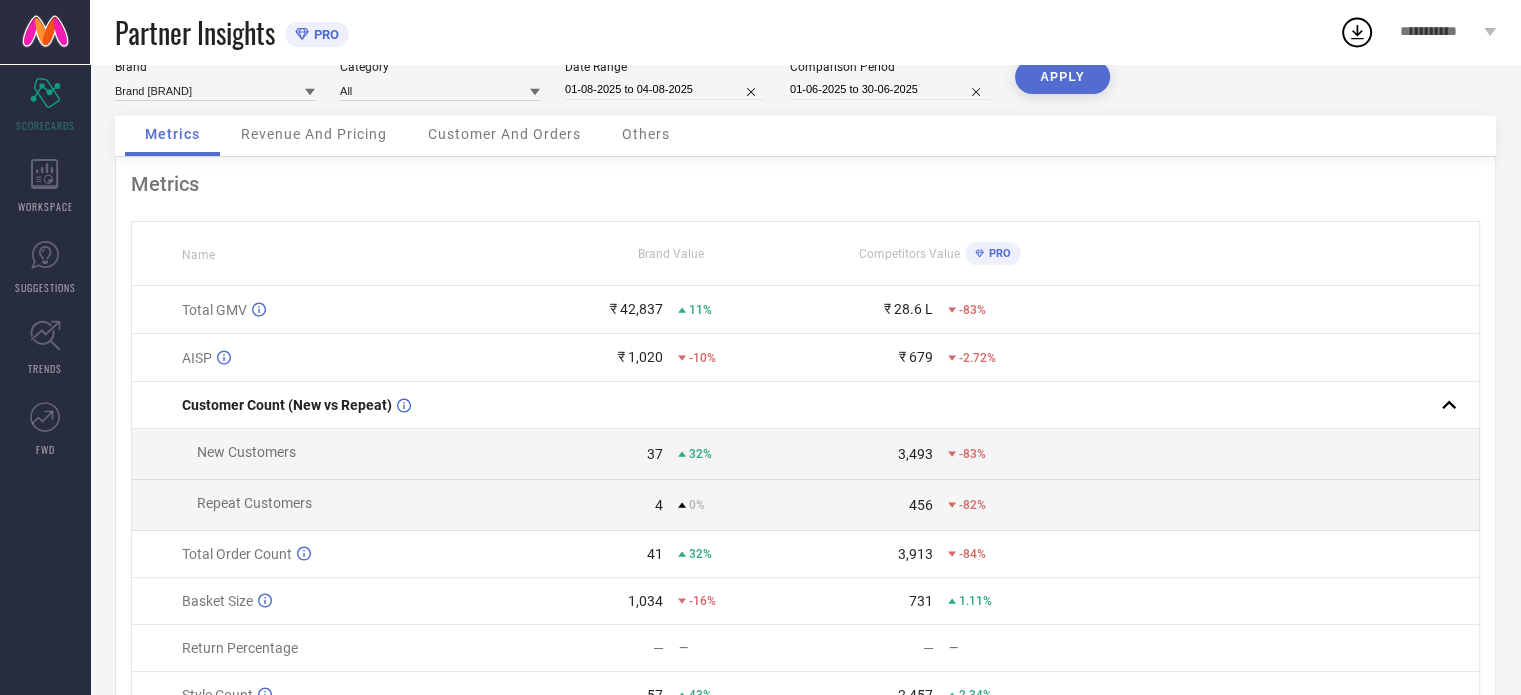 scroll, scrollTop: 0, scrollLeft: 0, axis: both 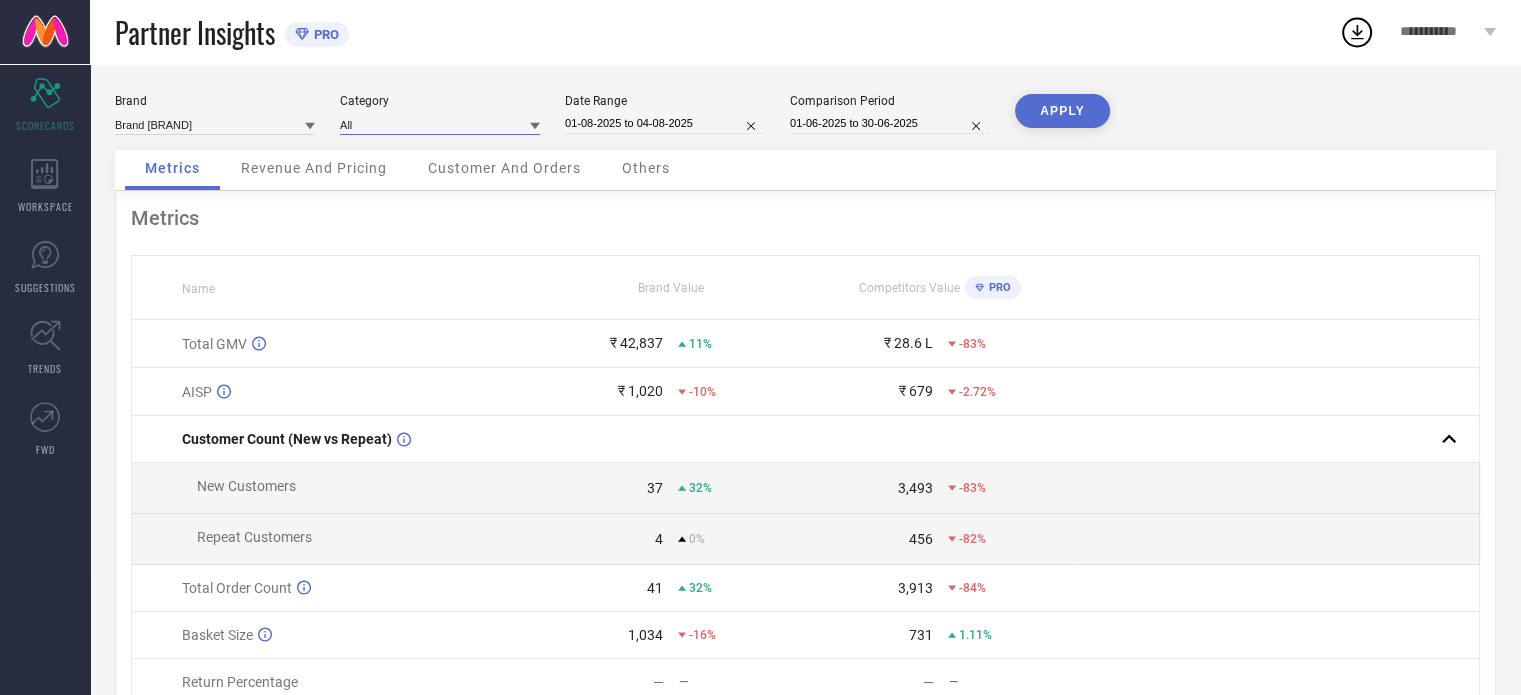 click at bounding box center [440, 124] 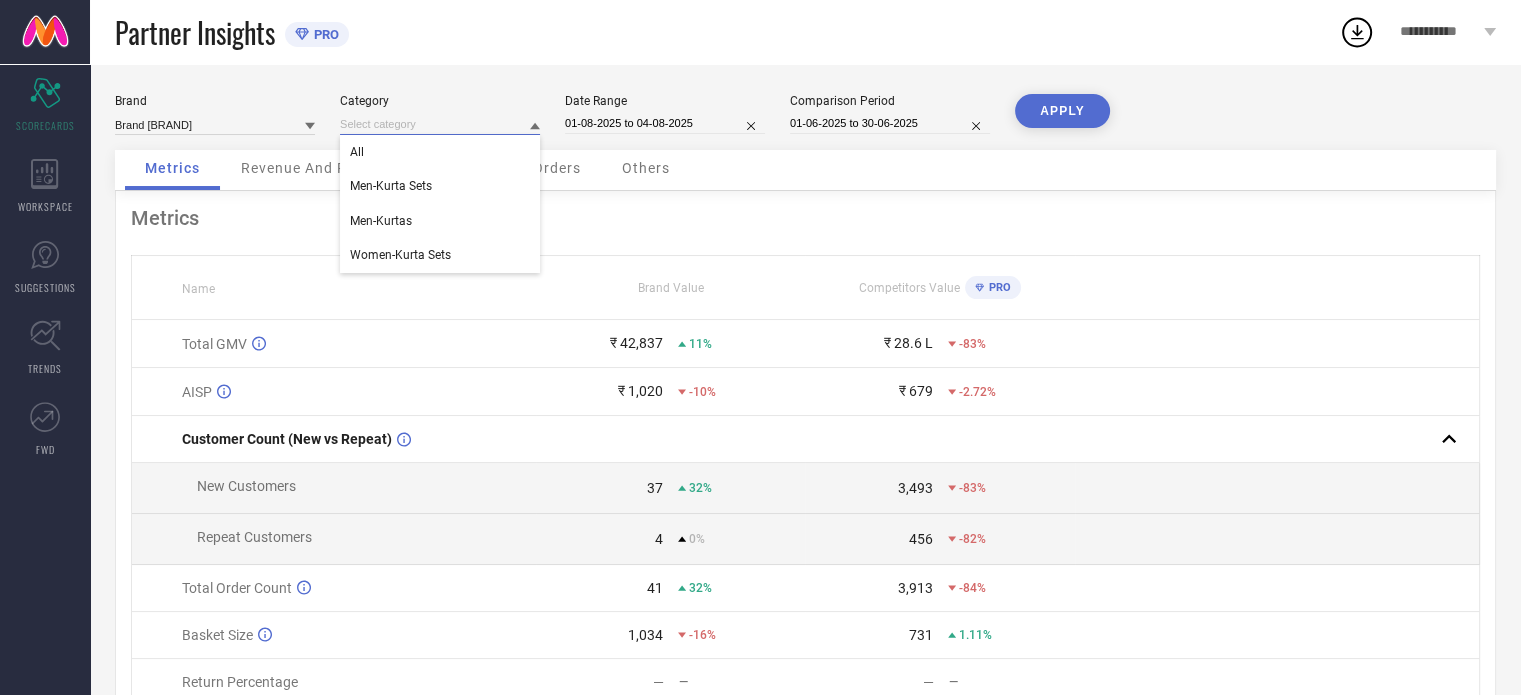 click at bounding box center [440, 124] 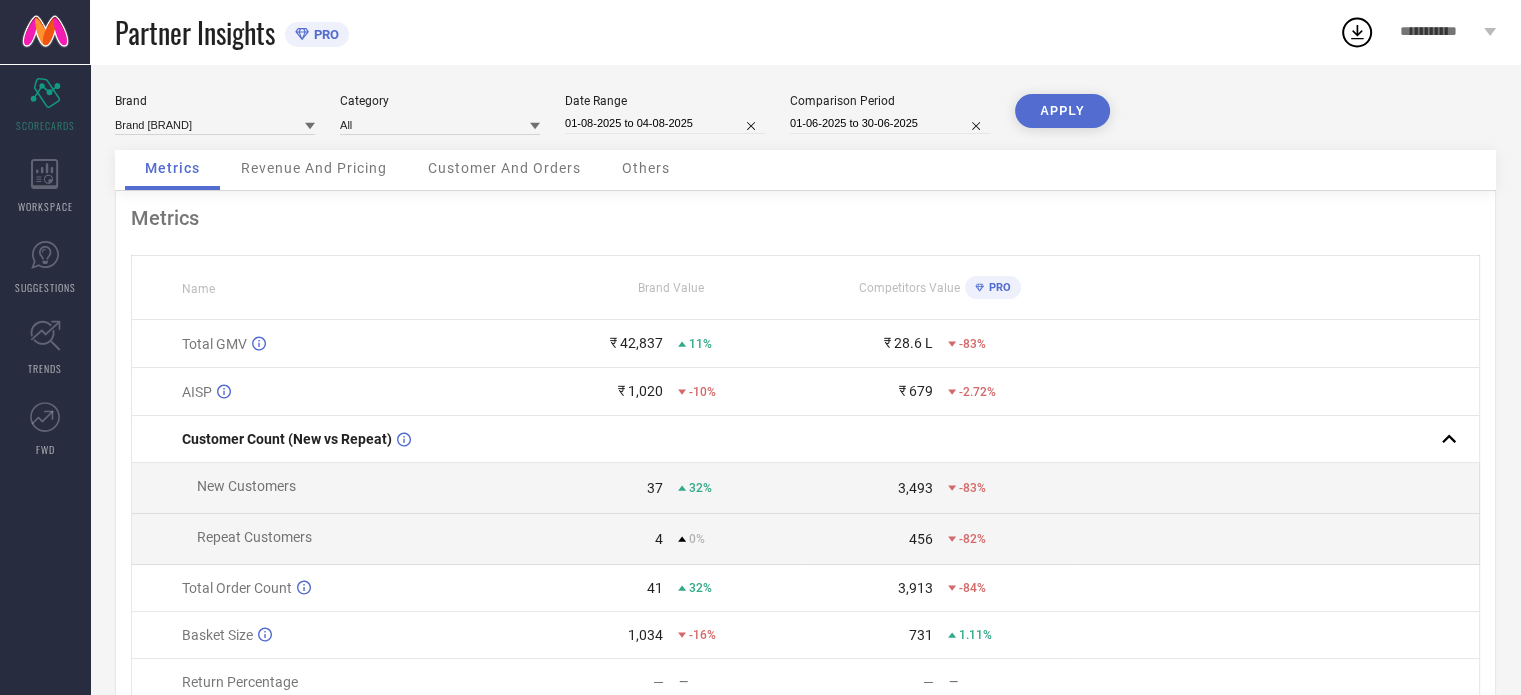 click 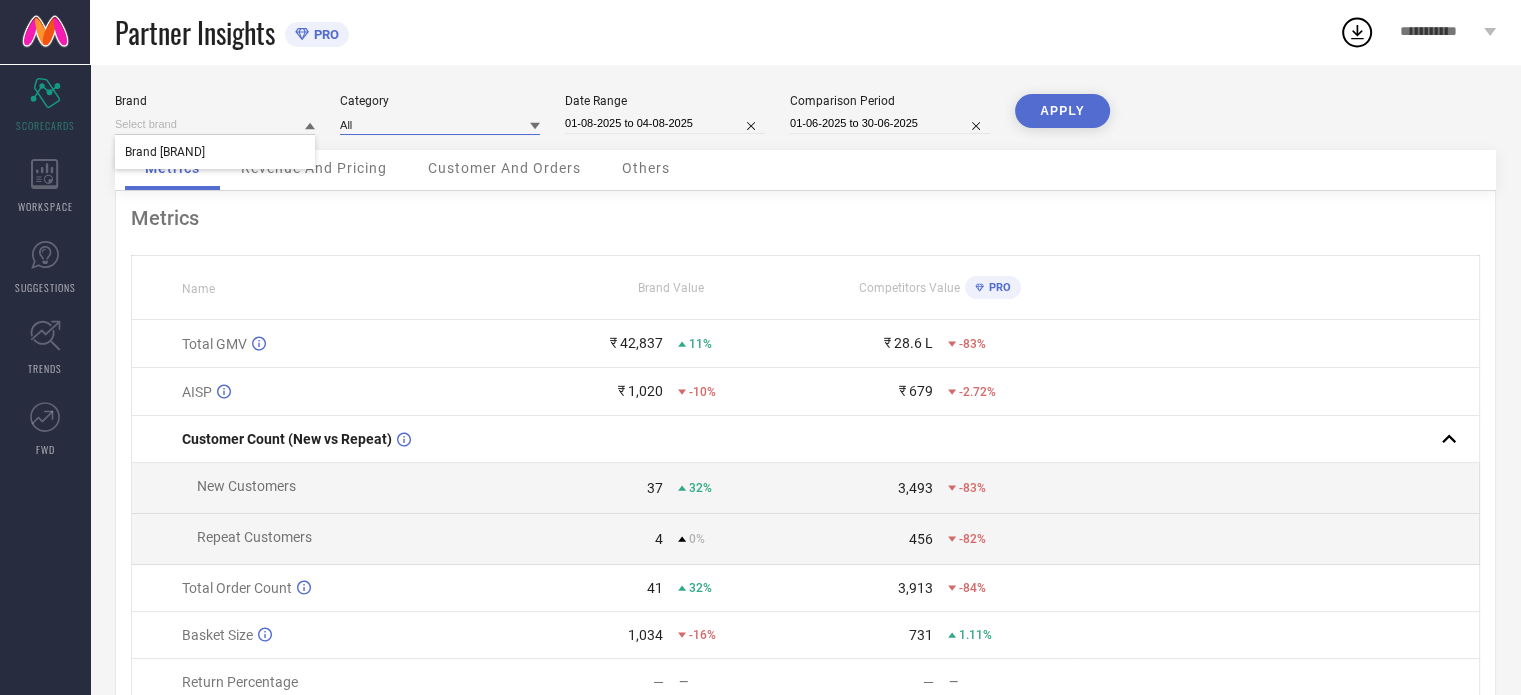 click at bounding box center [440, 124] 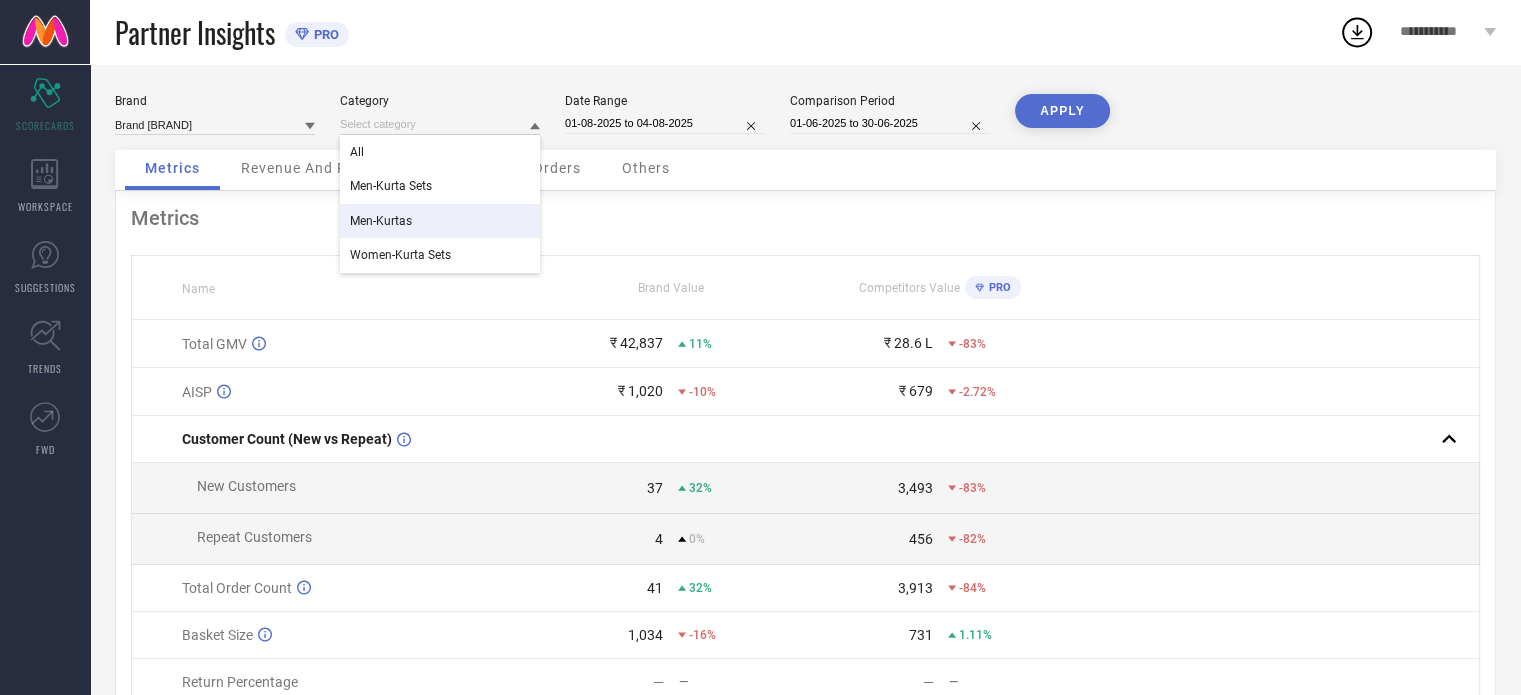 click on "Men-Kurtas" at bounding box center [440, 221] 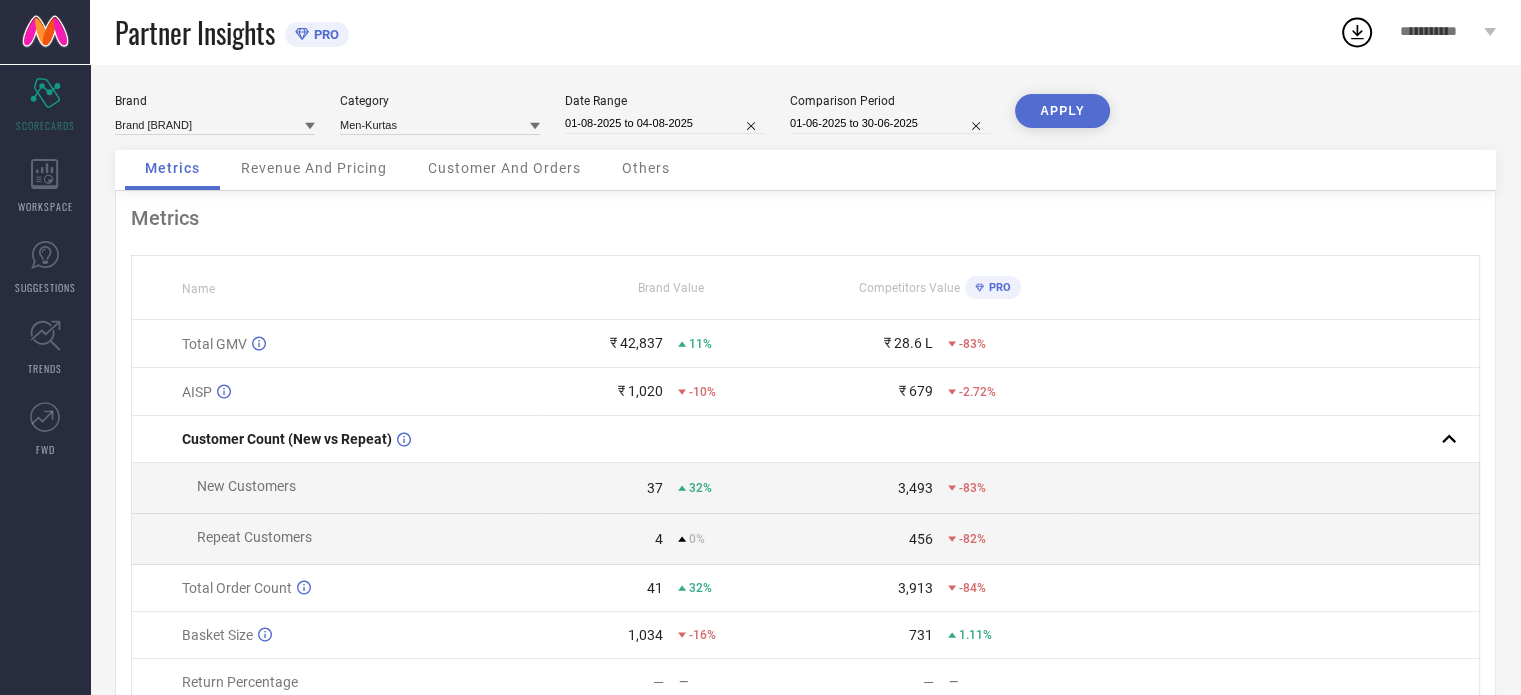 click on "APPLY" at bounding box center (1062, 111) 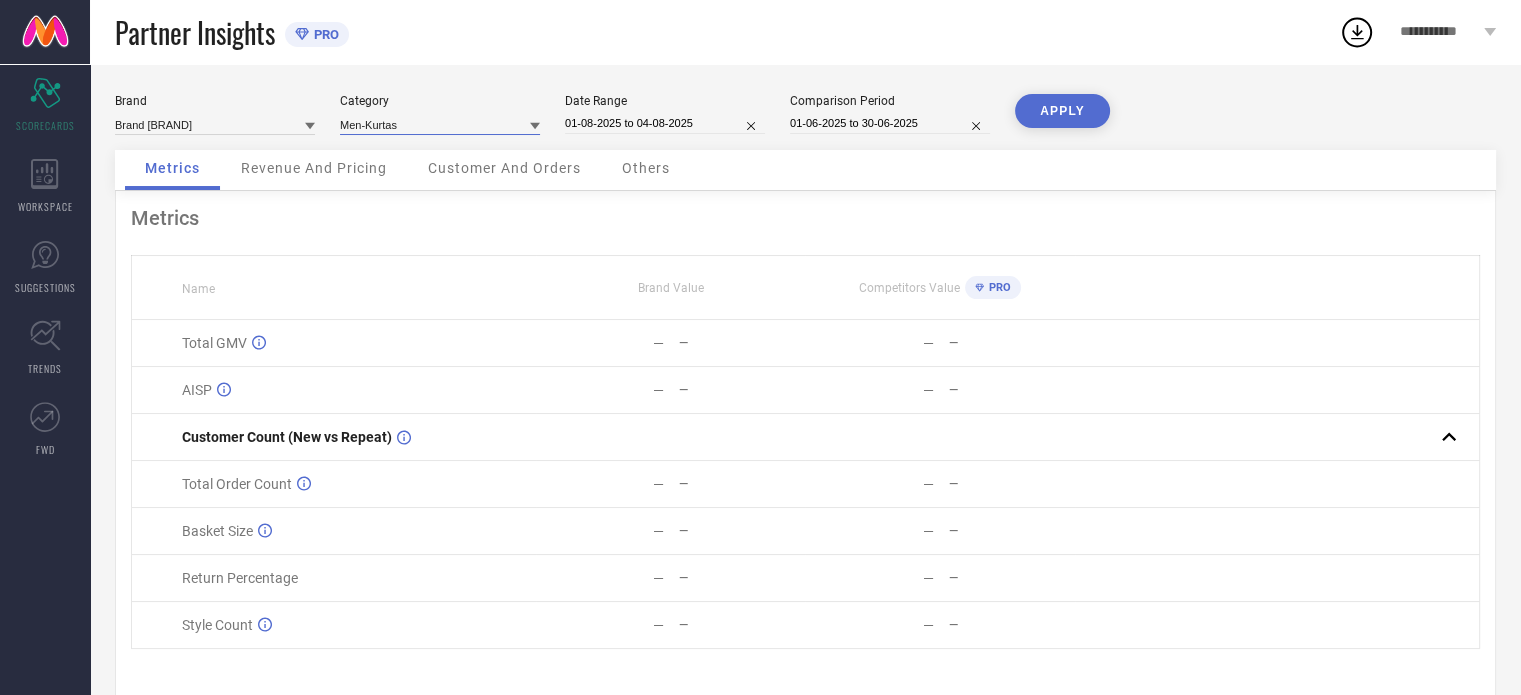 click at bounding box center [440, 124] 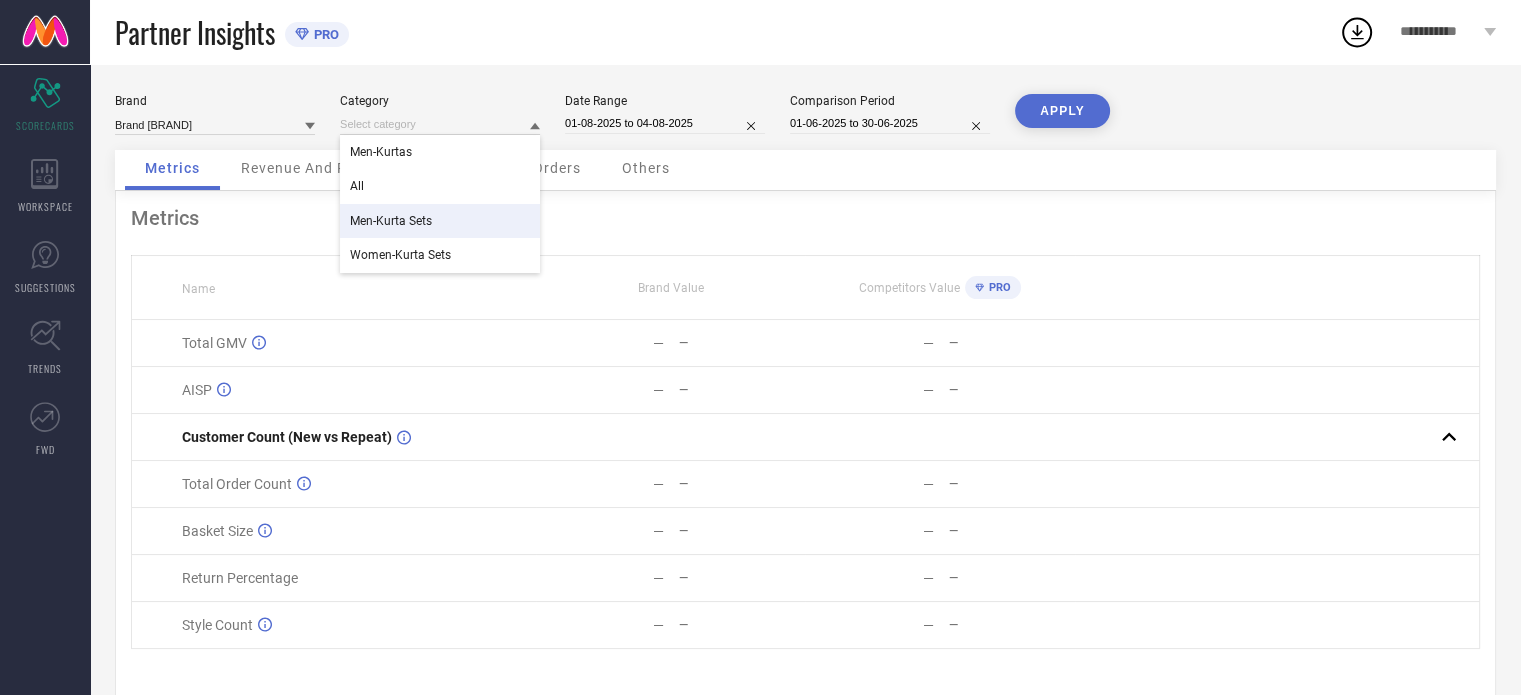 click on "Men-Kurta Sets" at bounding box center (440, 221) 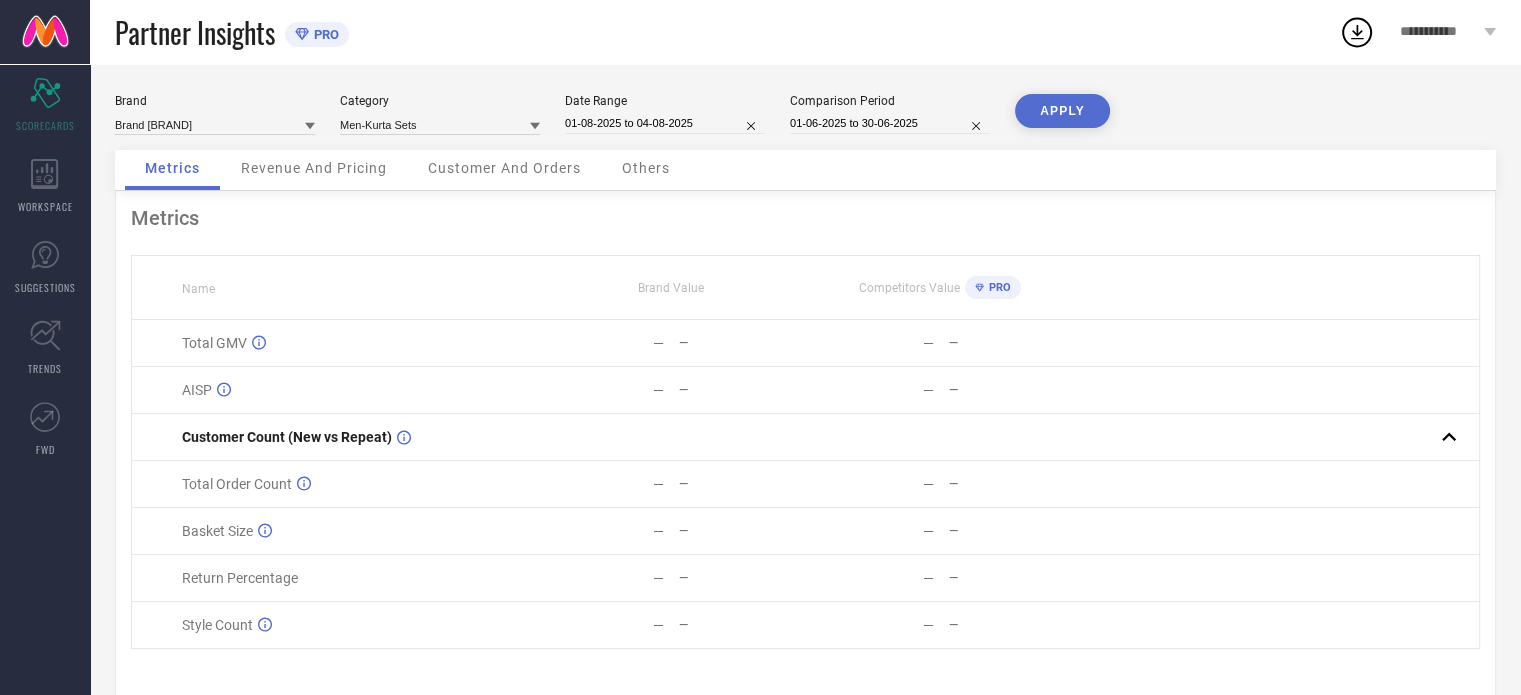 click on "APPLY" at bounding box center (1062, 111) 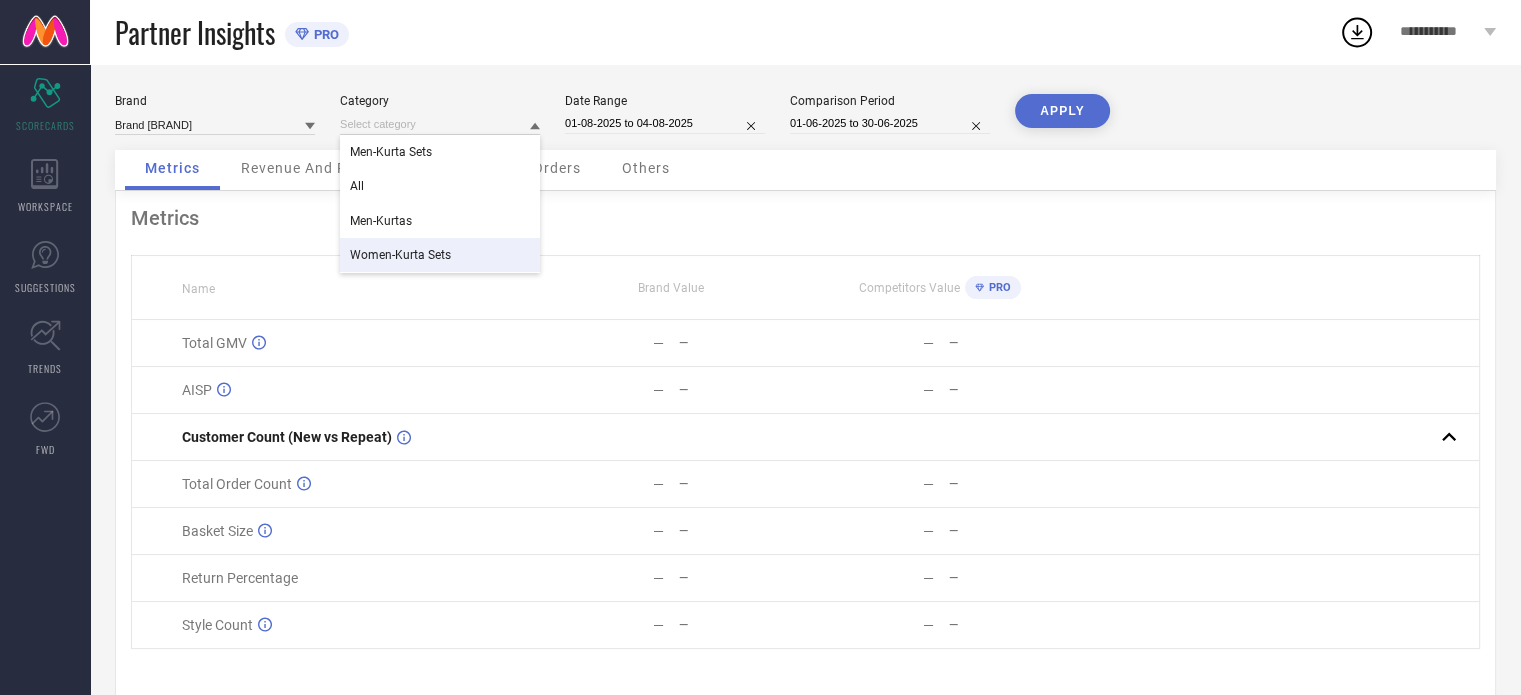 click on "Women-Kurta Sets" at bounding box center [400, 255] 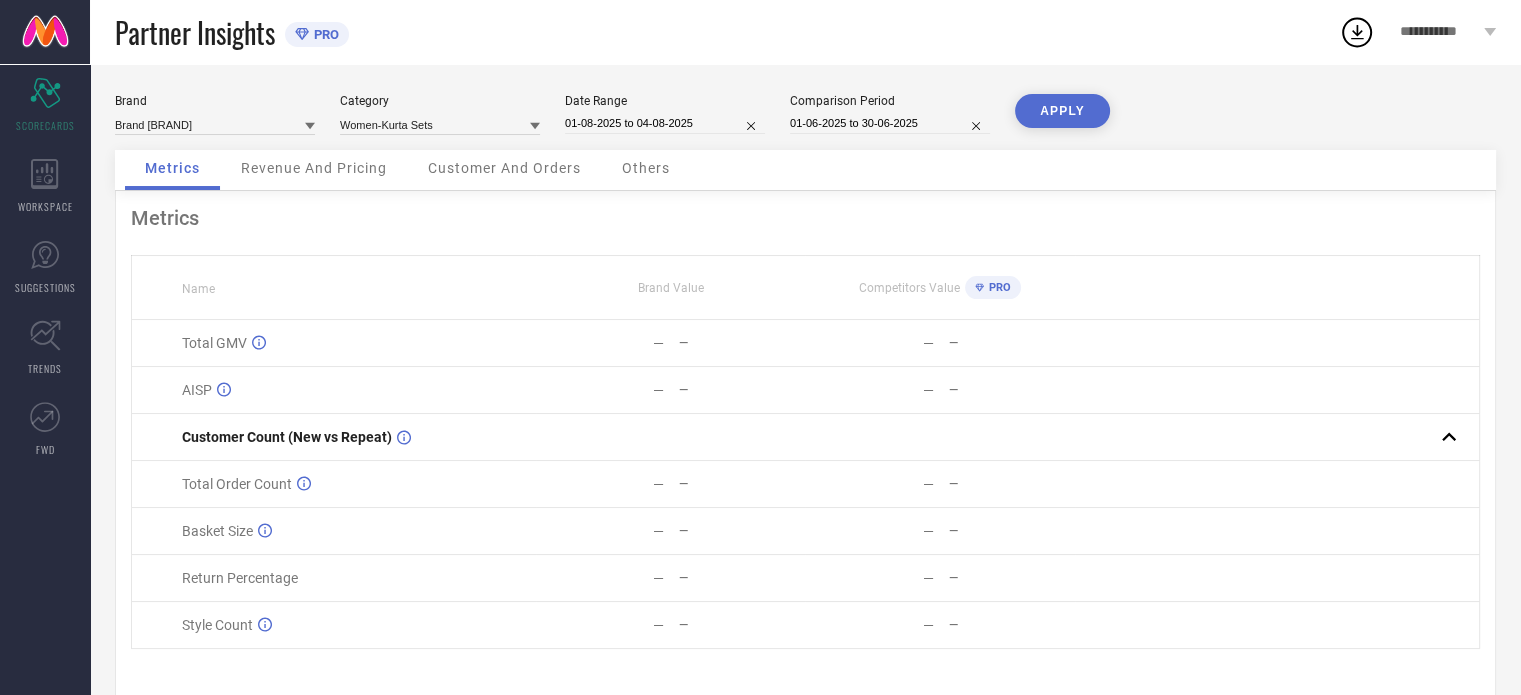 click 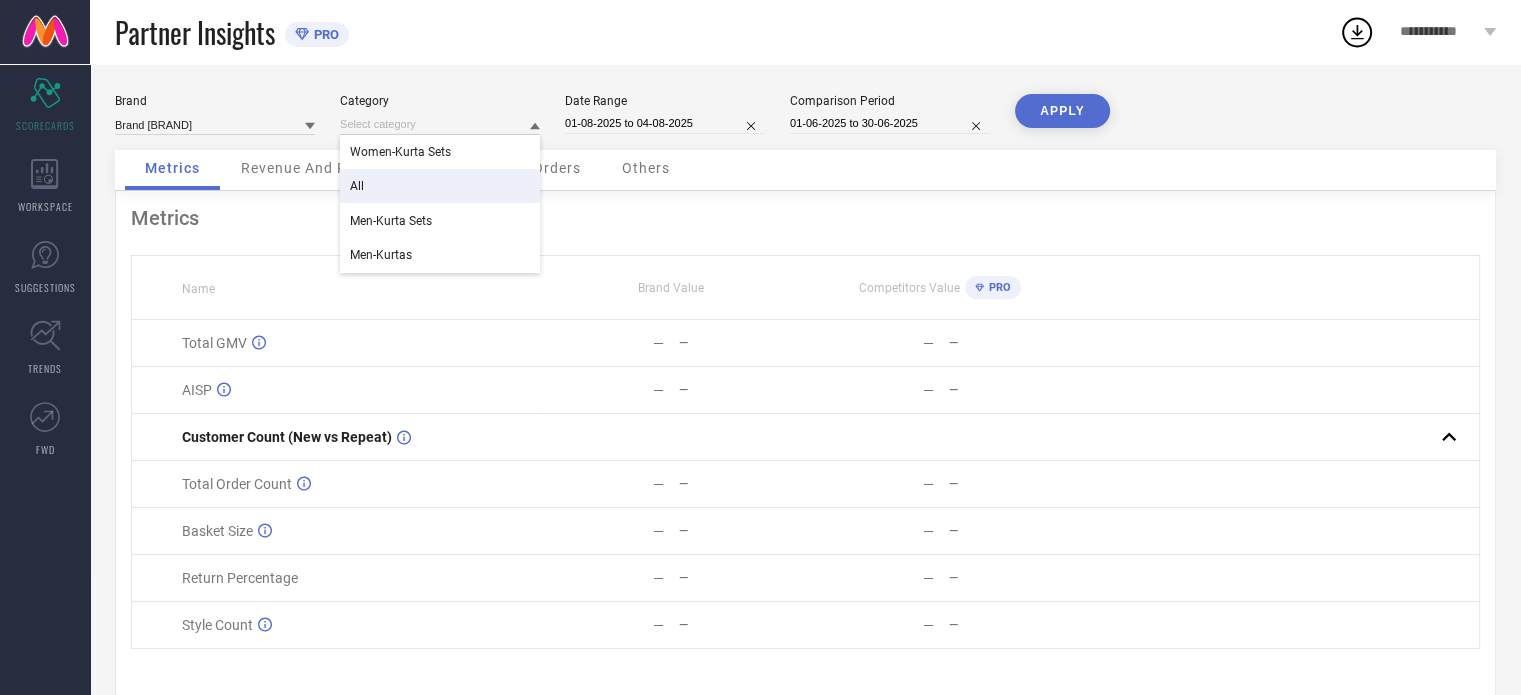 click on "All" at bounding box center (440, 186) 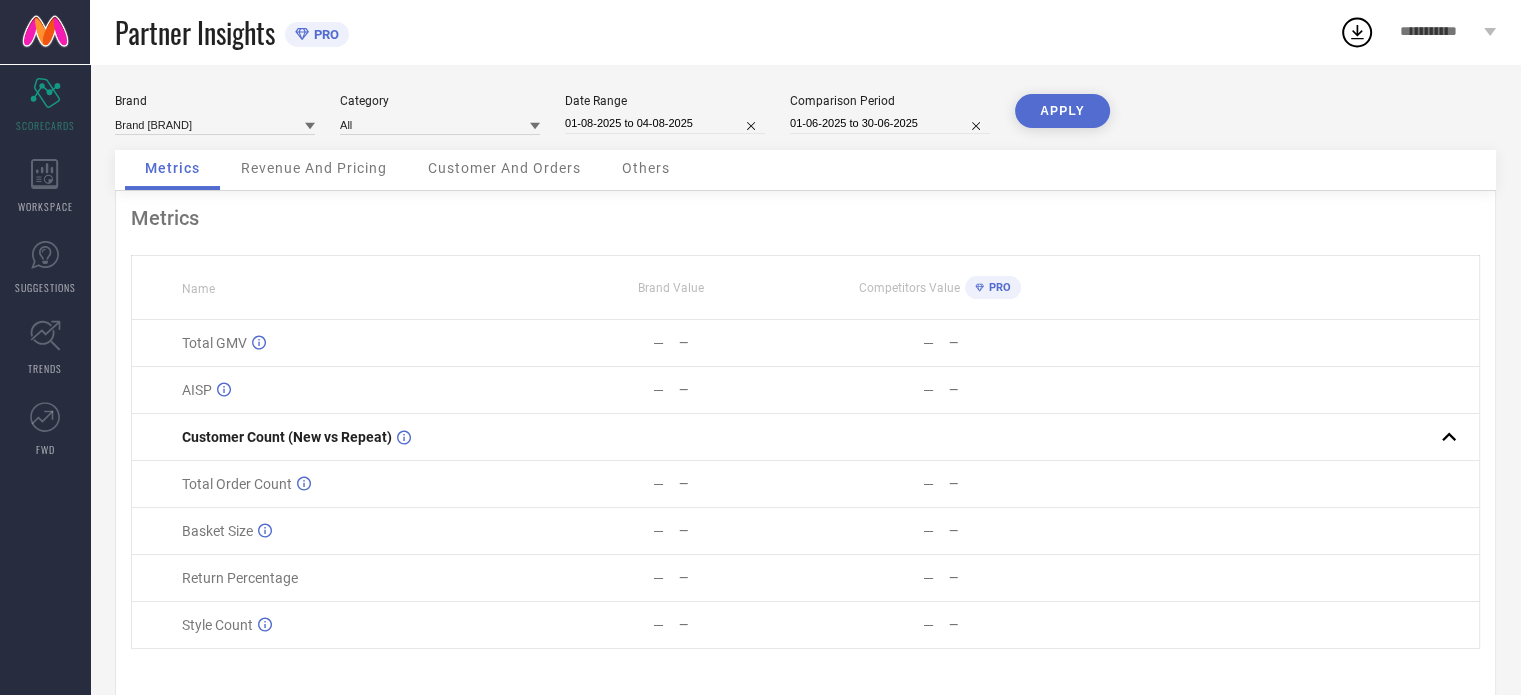 click on "APPLY" at bounding box center [1062, 111] 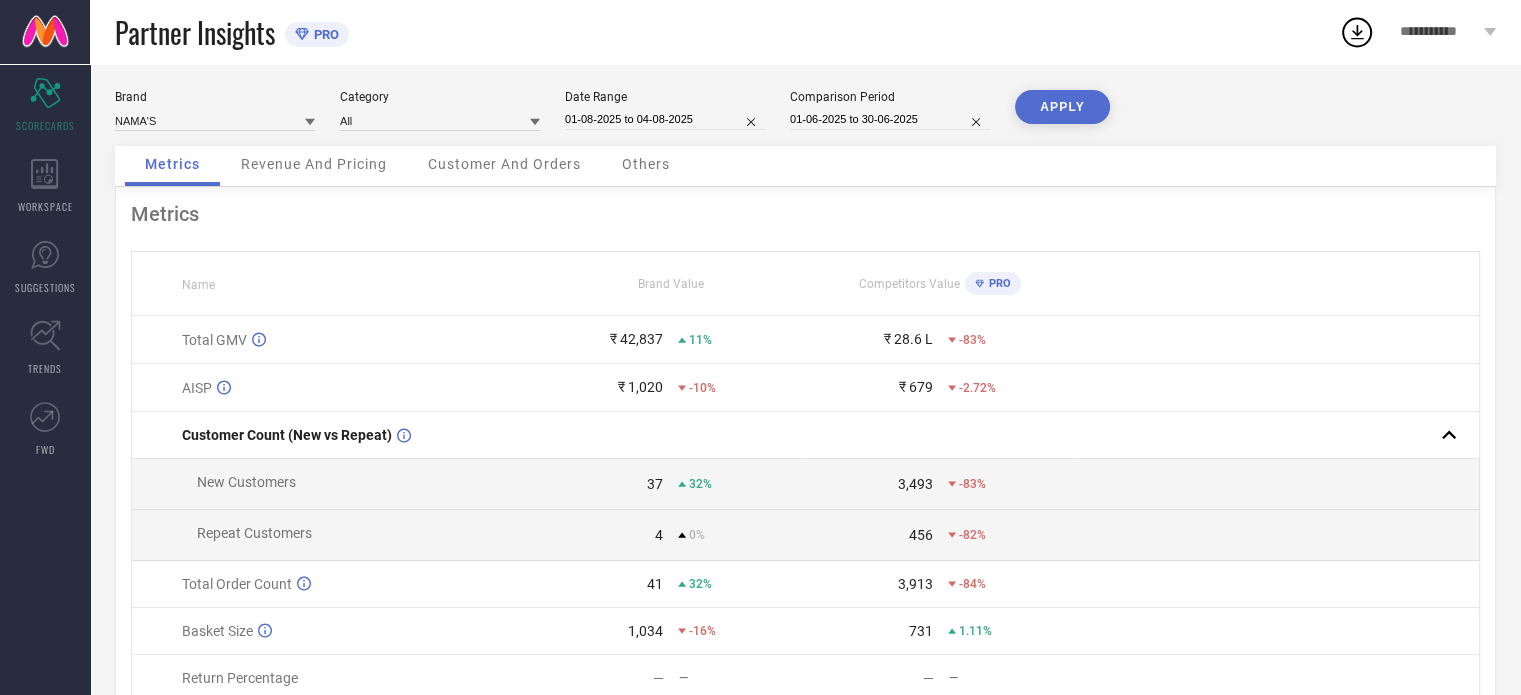 scroll, scrollTop: 0, scrollLeft: 0, axis: both 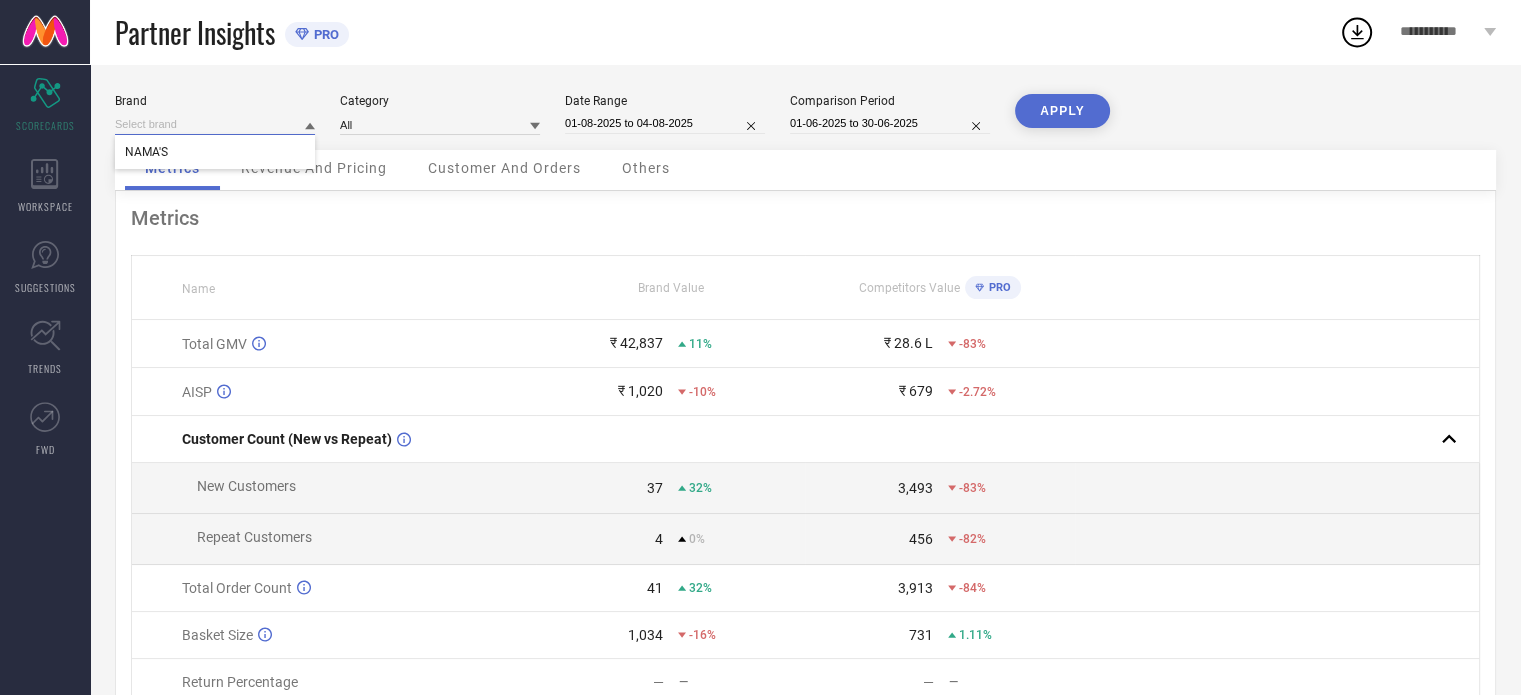 drag, startPoint x: 297, startPoint y: 127, endPoint x: 307, endPoint y: 135, distance: 12.806249 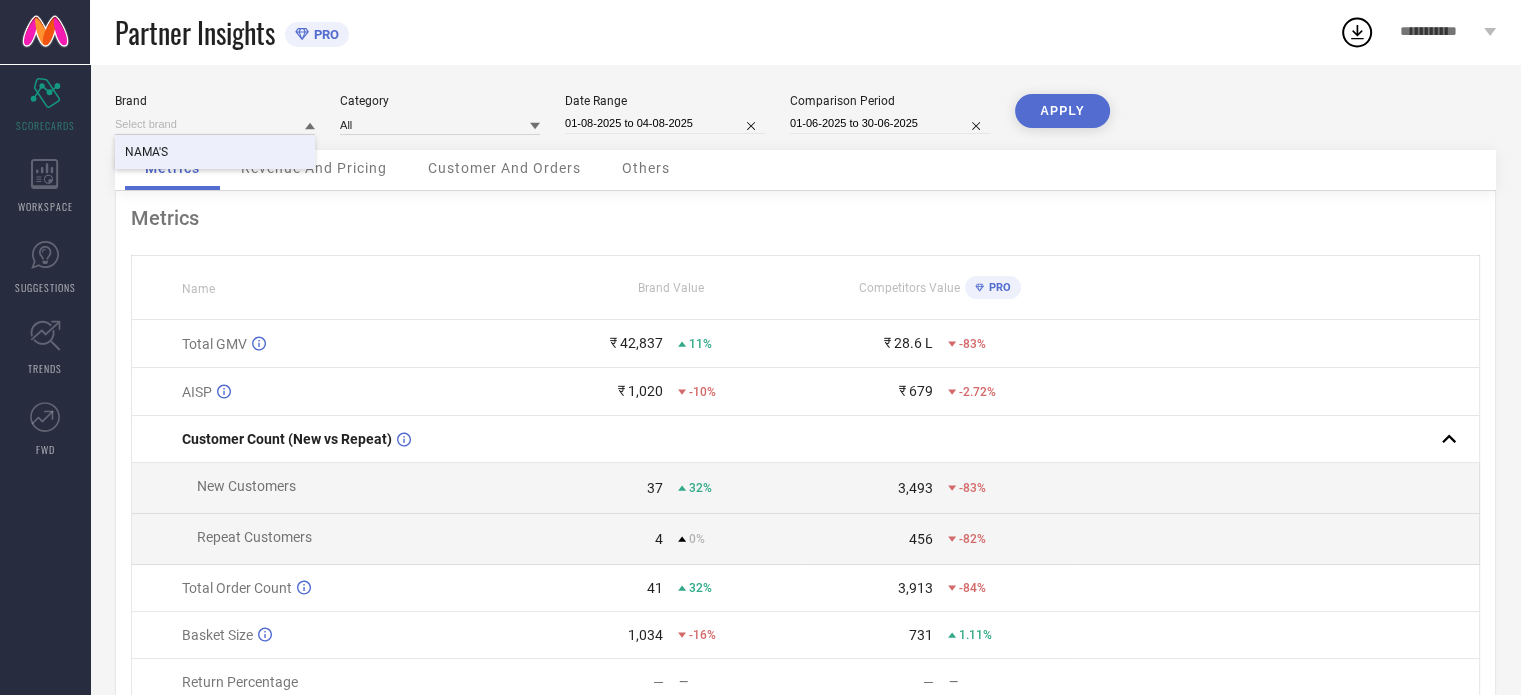 click 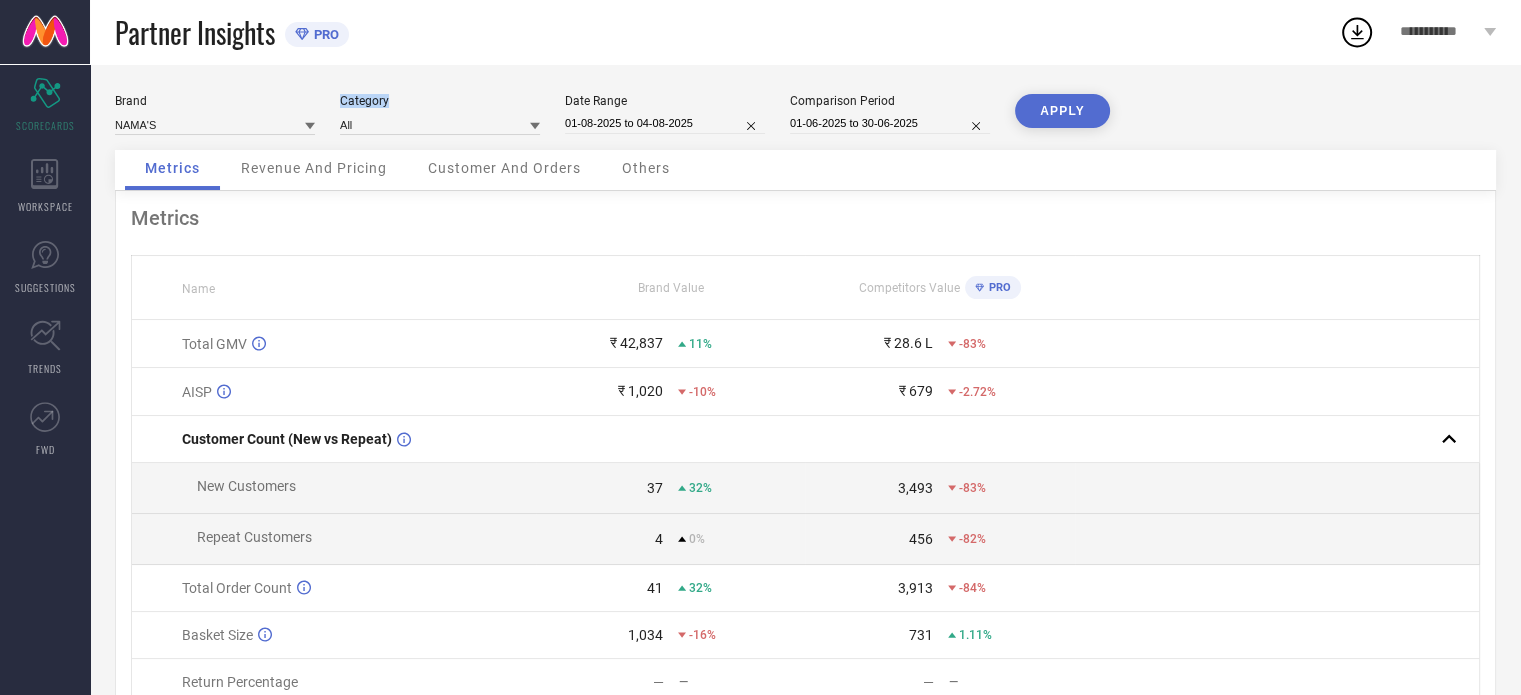 click 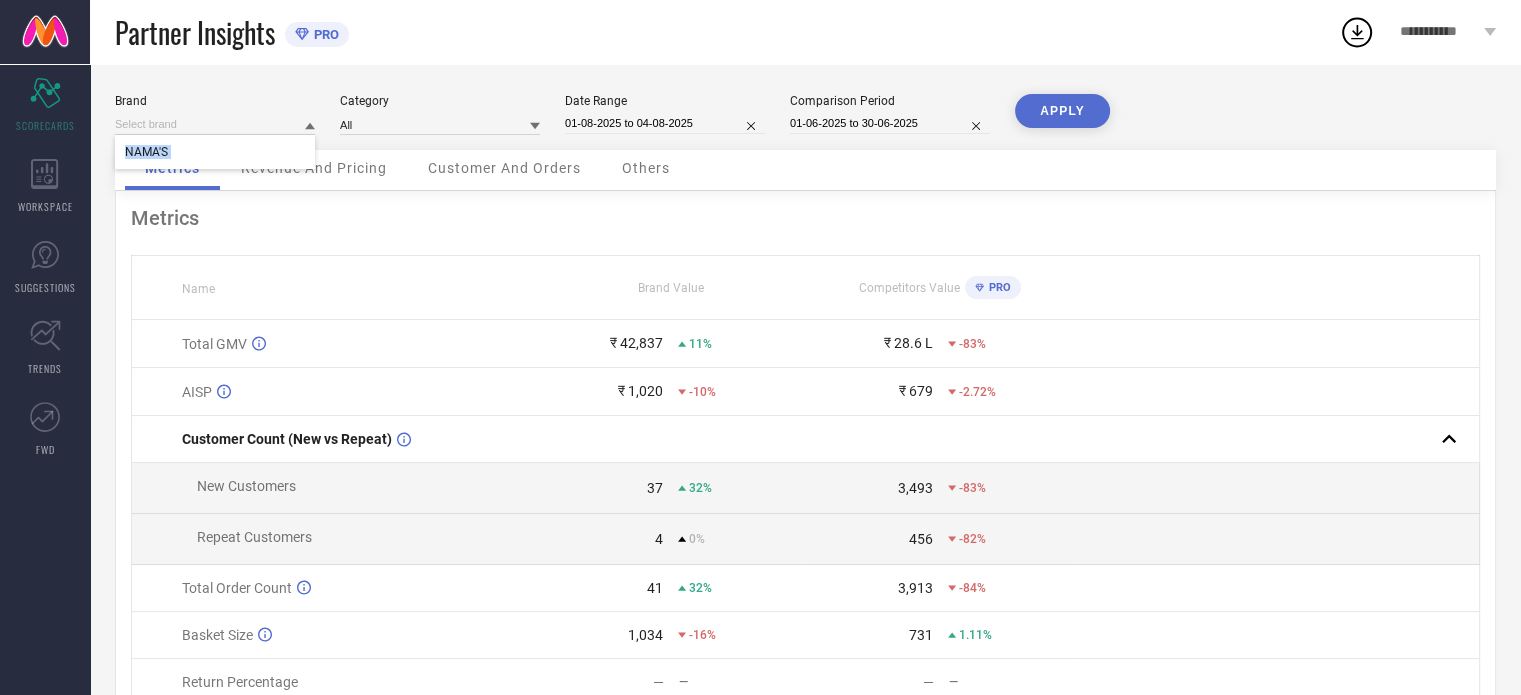 click 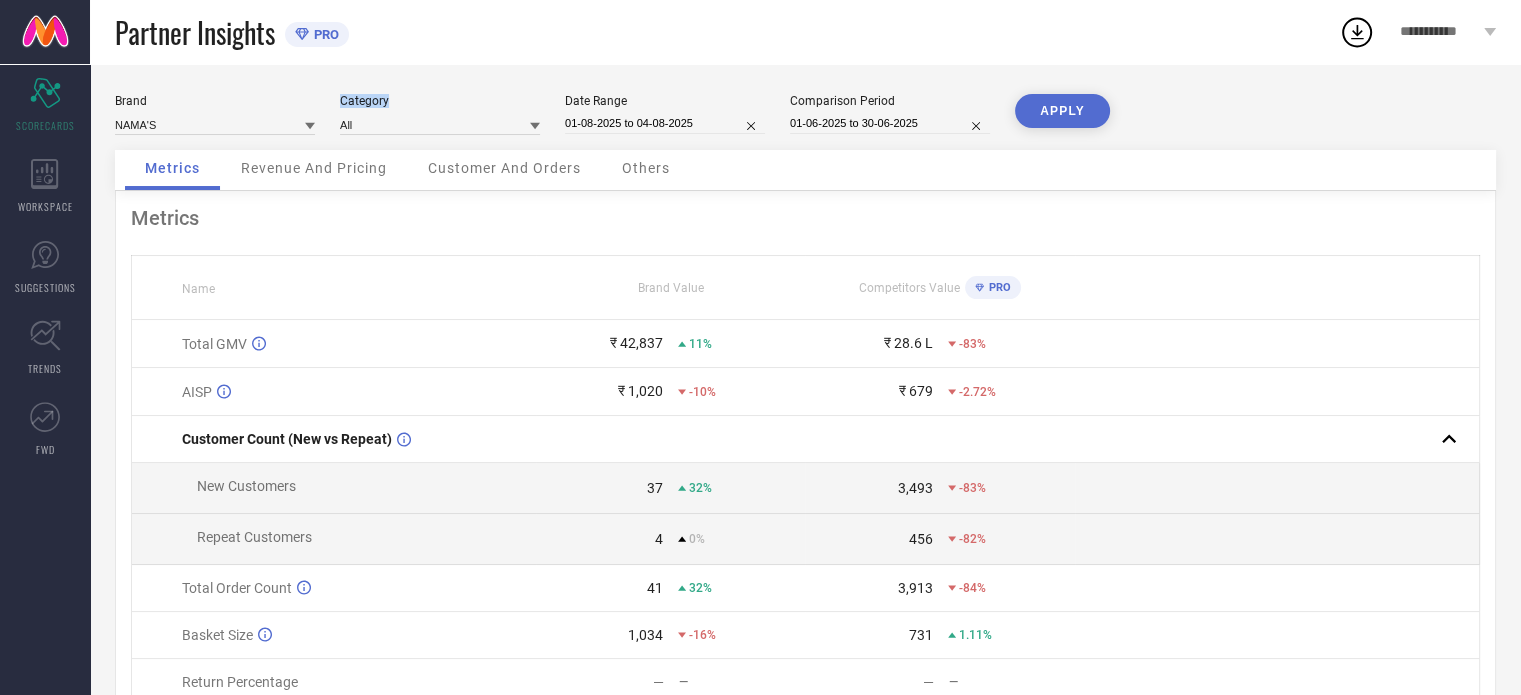 click 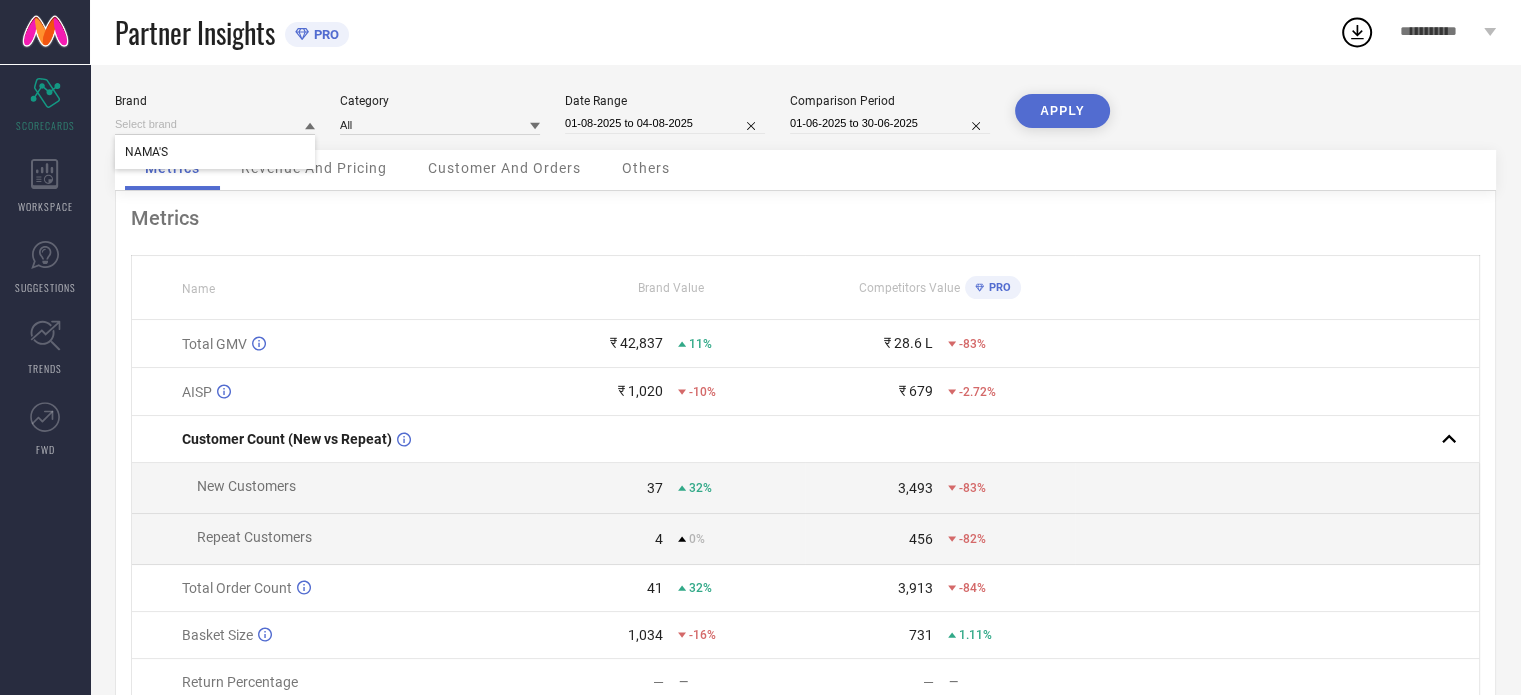 click 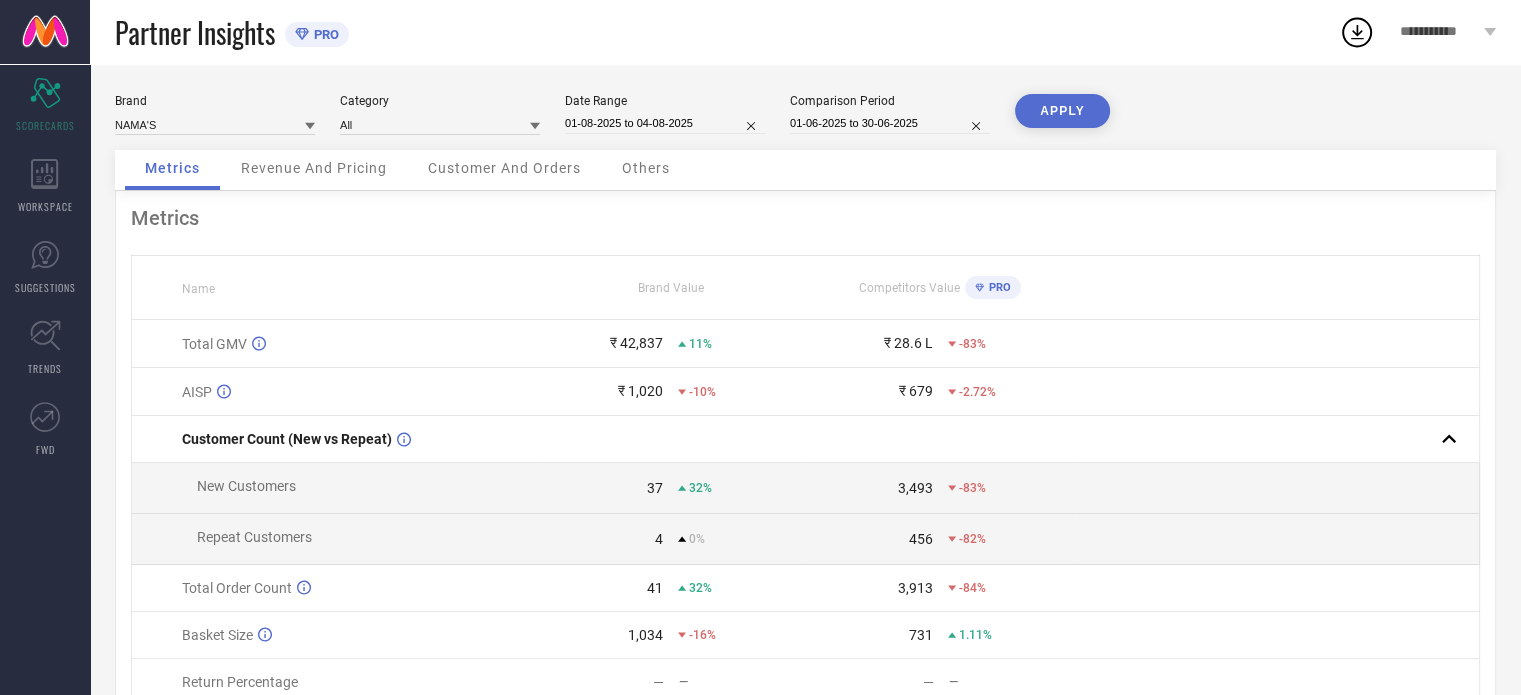 click on "Brand NAMA'S Category All Date Range [DATE] to [DATE] Comparison Period [DATE] to [DATE] APPLY Metrics Revenue And Pricing Customer And Orders Others Metrics Name Brand Value   Competitors Value   PRO Total GMV ₹ 42,837   11% ₹ 28.6 L   -83% AISP ₹ 1,020   -10% ₹ 679   -2.72% Customer Count (New vs Repeat)  New Customers 37   32% 3,493   -83% Repeat Customers 4   0% 456   -82% Total Order Count  41   32% 3,913   -84% Basket Size  1,034   -16% 731   1.11% Return Percentage  — — — — Style Count  57   43% 2,457   2.34%" at bounding box center (805, 449) 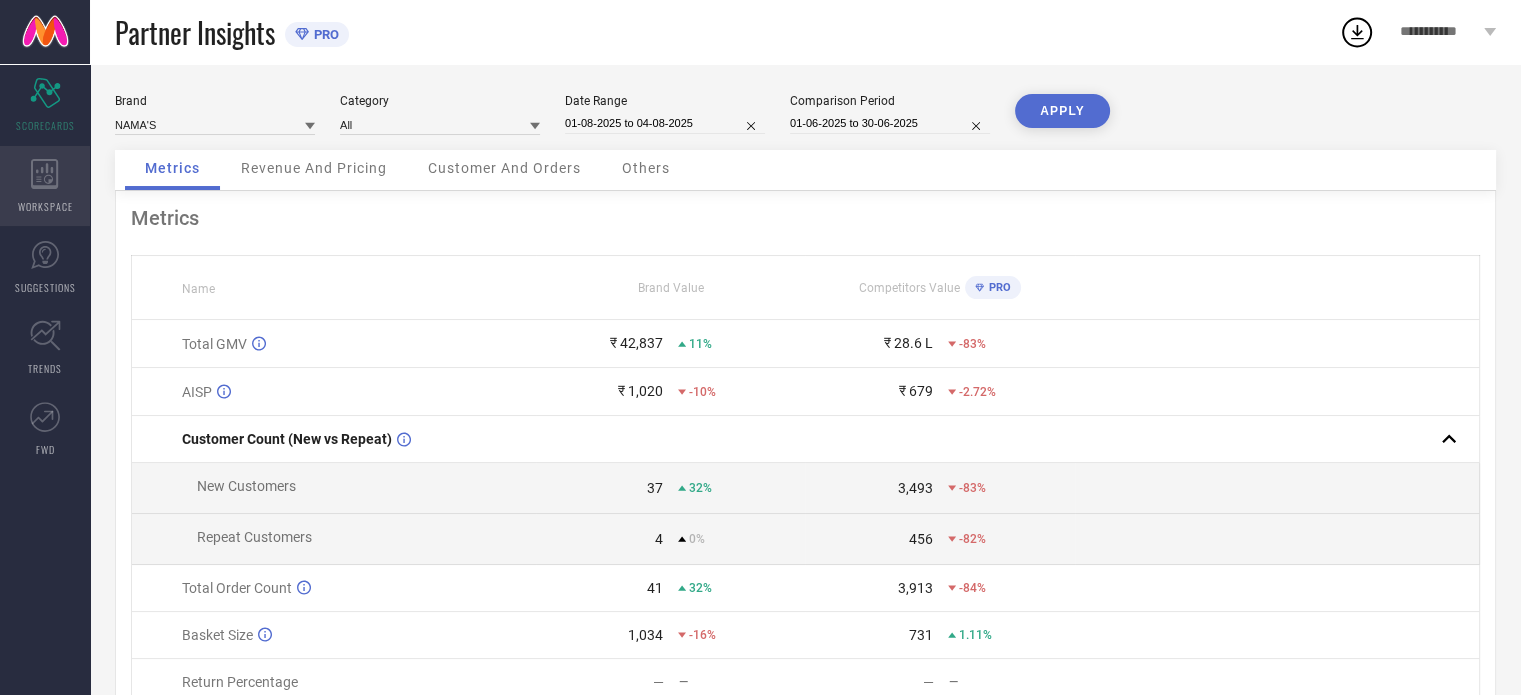 click on "WORKSPACE" at bounding box center [45, 186] 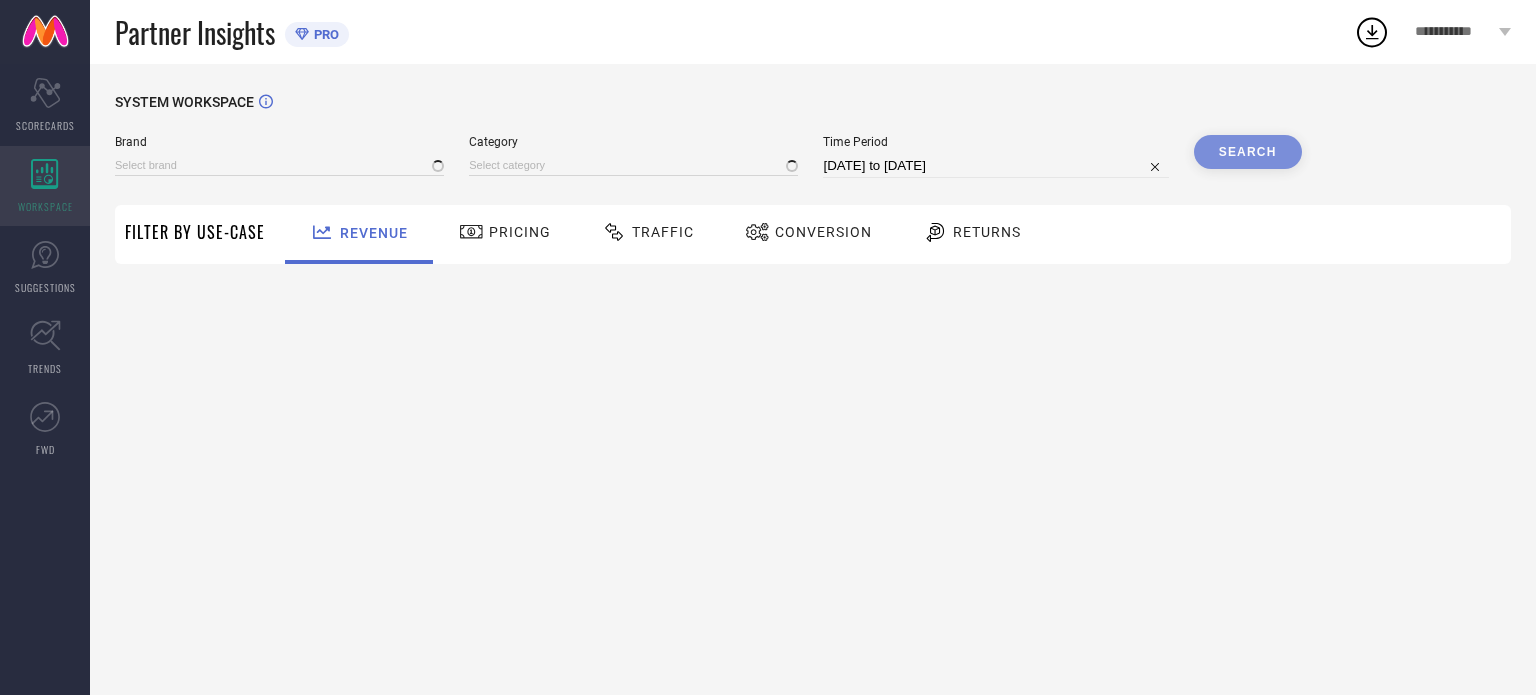 type on "NAMA'S" 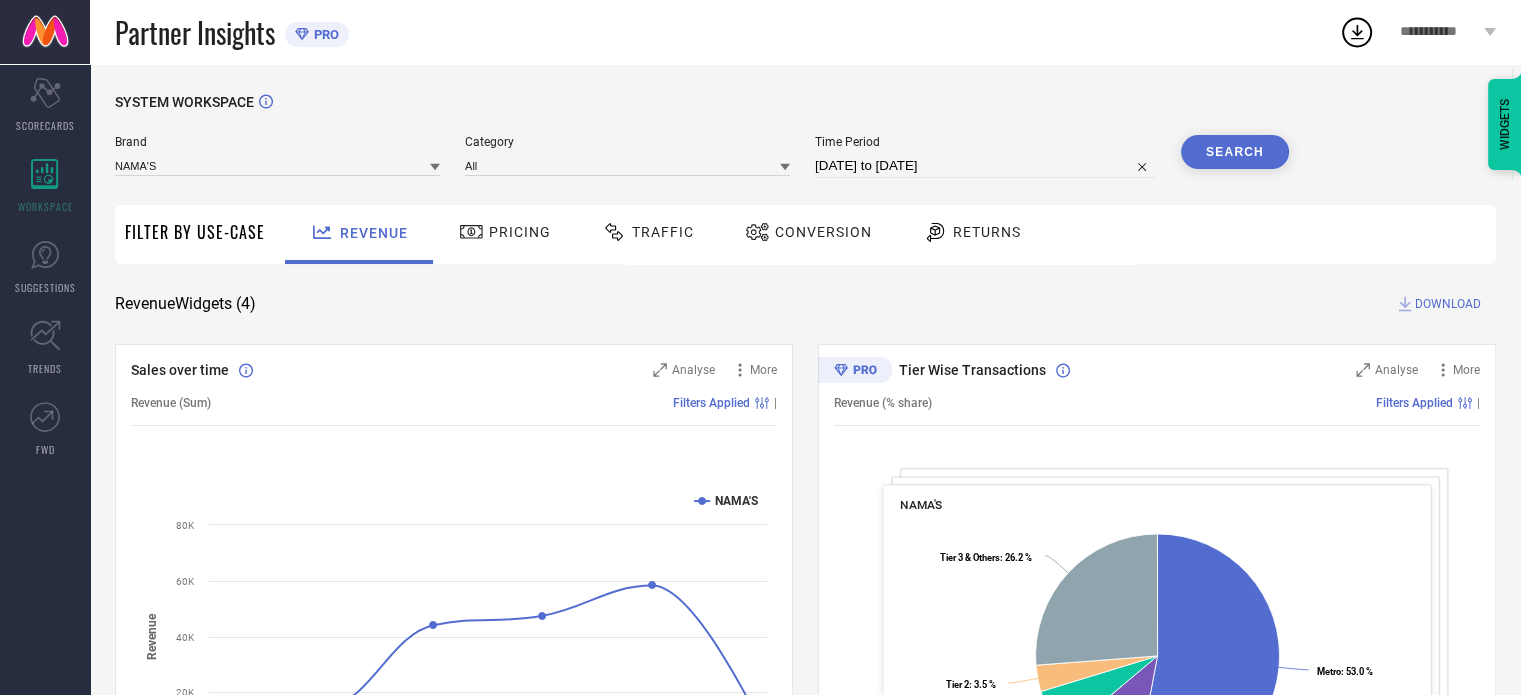 click 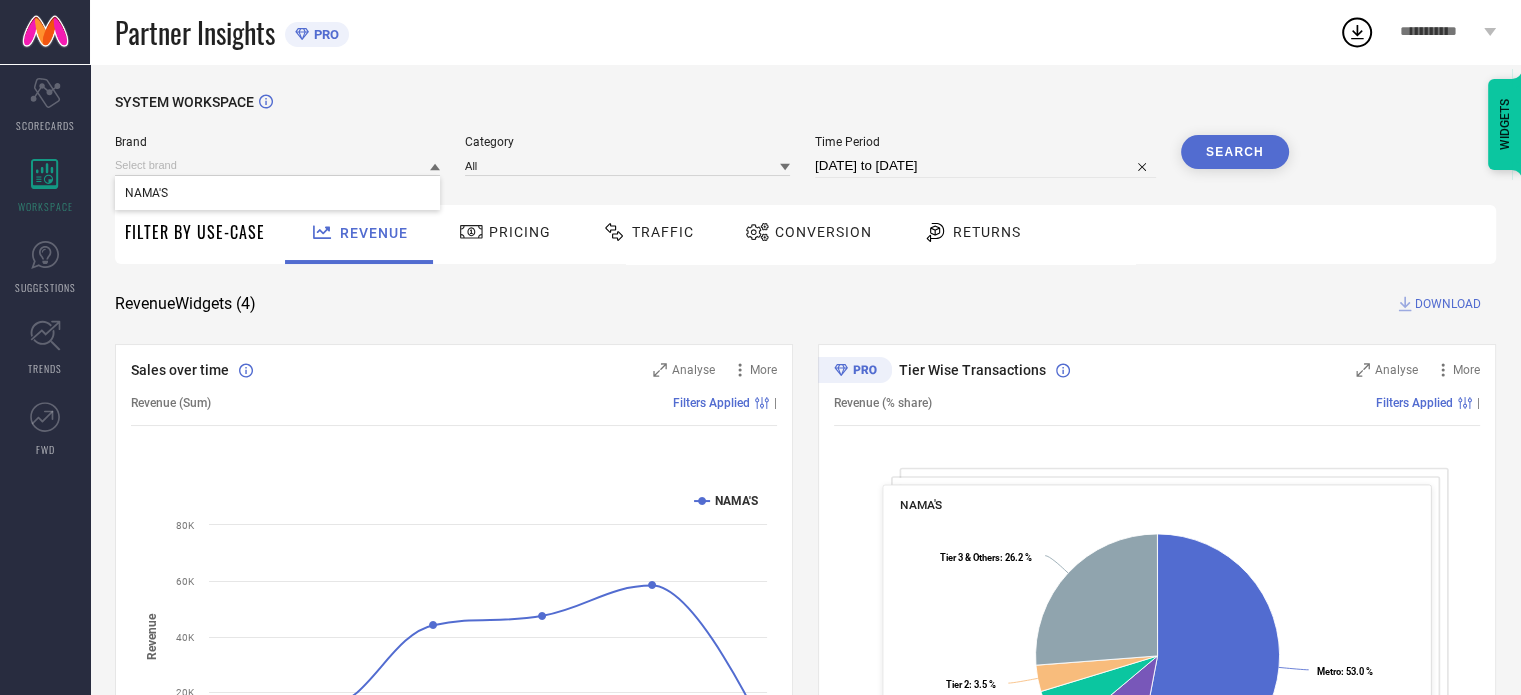 click 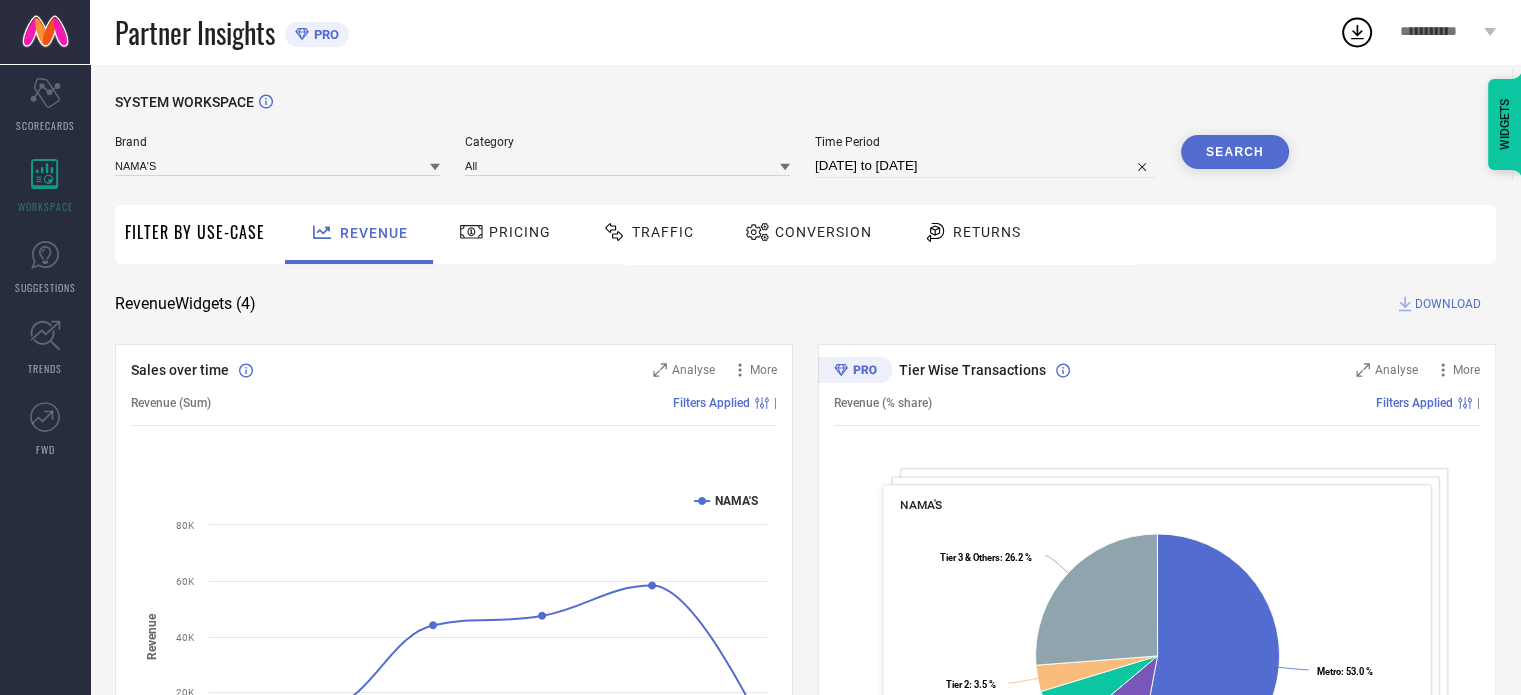 scroll, scrollTop: 0, scrollLeft: 0, axis: both 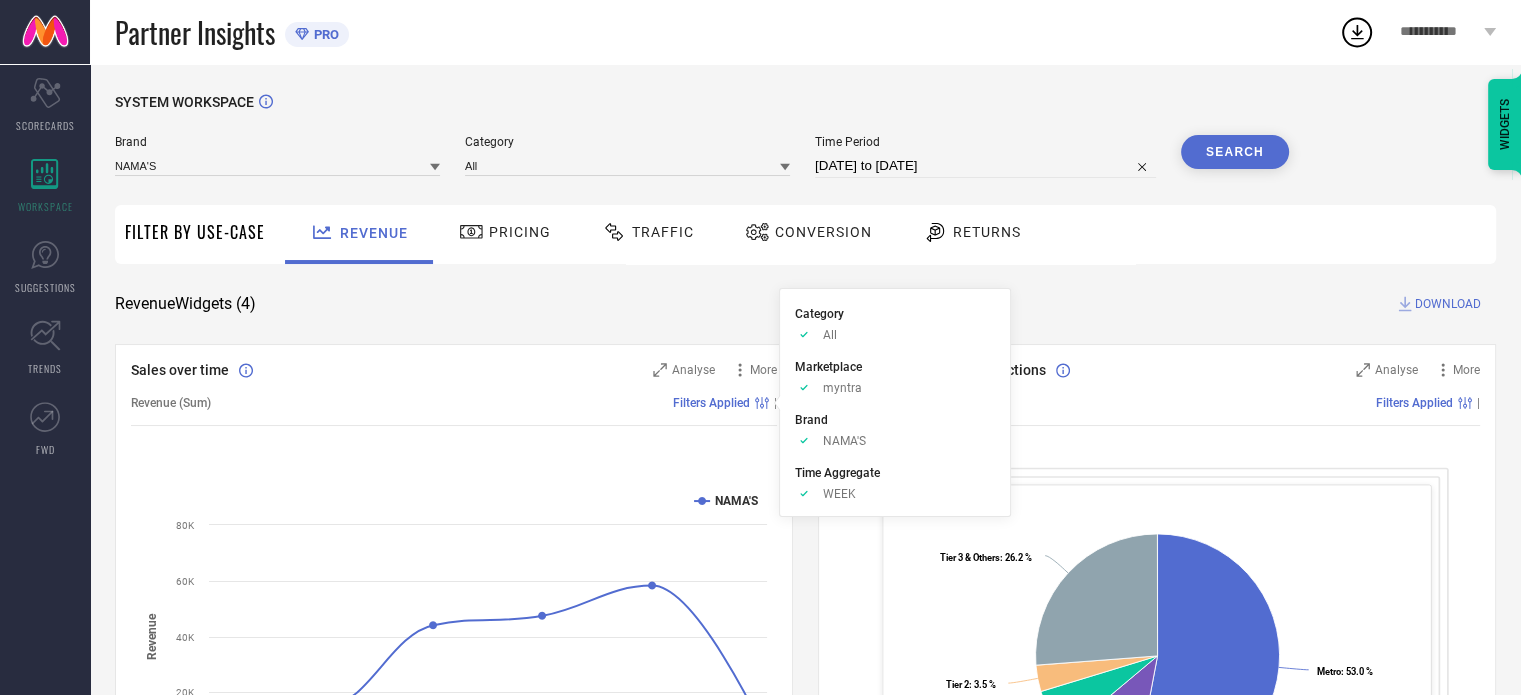 click on "Traffic" at bounding box center [648, 232] 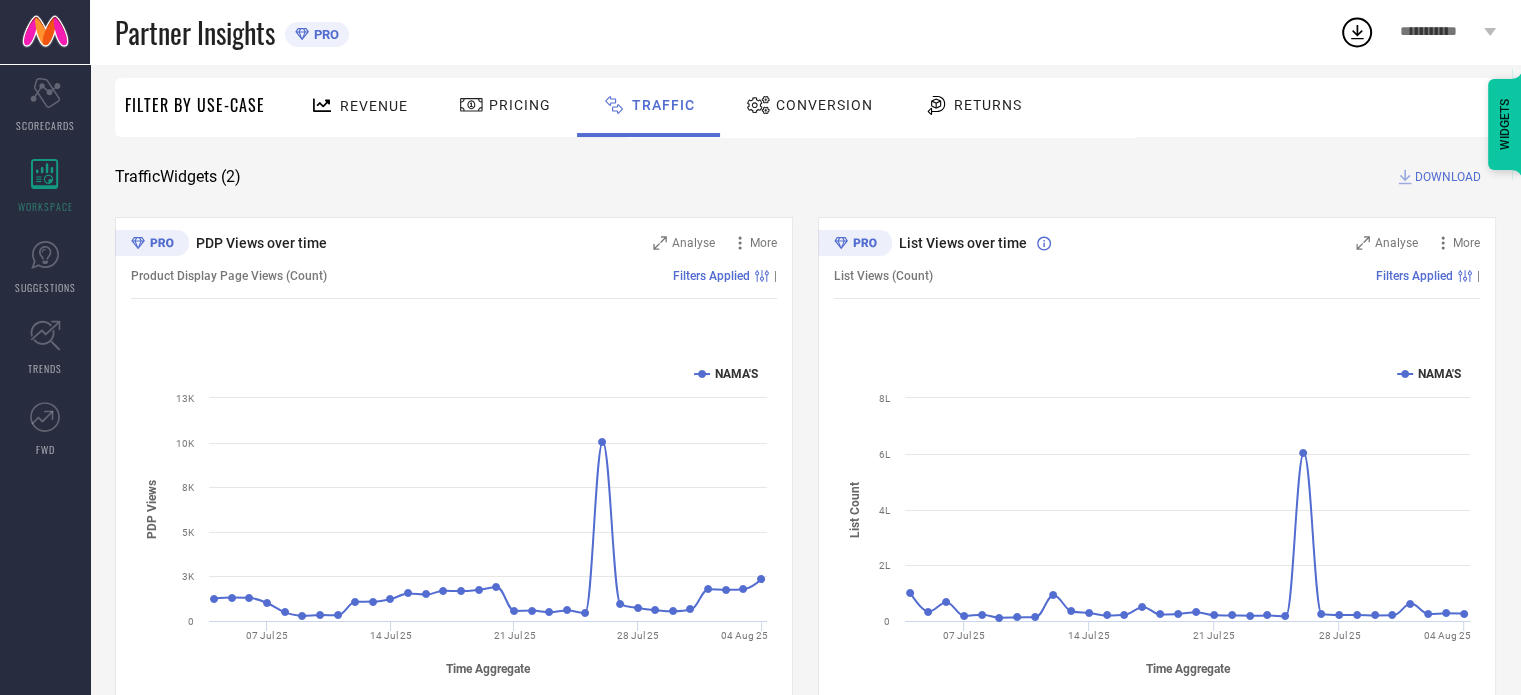 scroll, scrollTop: 80, scrollLeft: 0, axis: vertical 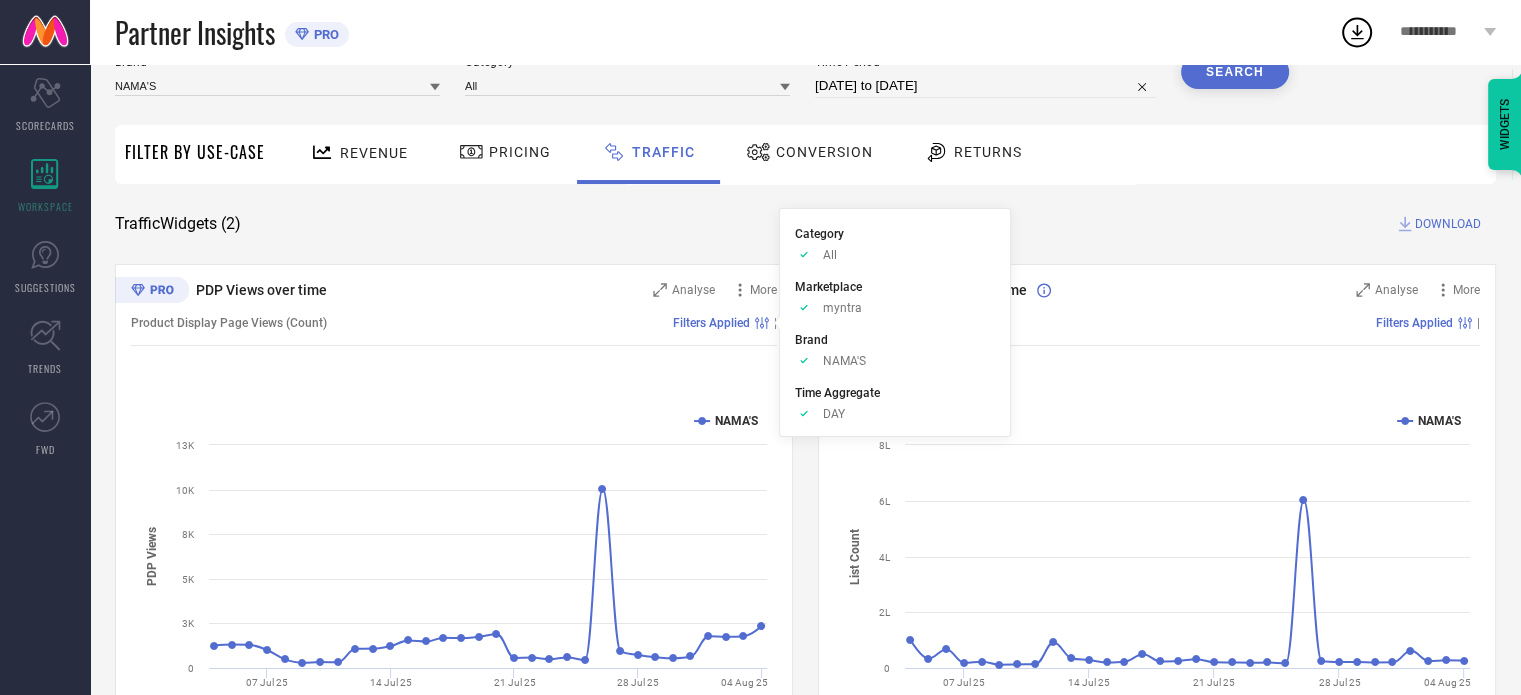 click on "SYSTEM WORKSPACE Brand NAMA'S Category All Time Period [DATE] to [DATE] Search Filter By Use-Case Revenue Pricing Traffic Conversion Returns Traffic  Widgets ( 2 ) DOWNLOAD PDP Views over time Analyse More Product Display Page Views (Count) Filters Applied |  Created with Highcharts 9.3.3 Time Aggregate PDP Views NAMA'S 07 Jul 25 14 Jul 25 21 Jul 25 28 Jul 25 04 Aug 25 0 3K 5K 8K 10K 13K List Views over time Analyse More List Views (Count) Filters Applied |  Created with Highcharts 9.3.3 Time Aggregate List Count NAMA'S 07 Jul 25 14 Jul 25 21 Jul 25 28 Jul 25 04 Aug 25 0 2L 4L 6L 8L WIDGETS" at bounding box center [805, 389] 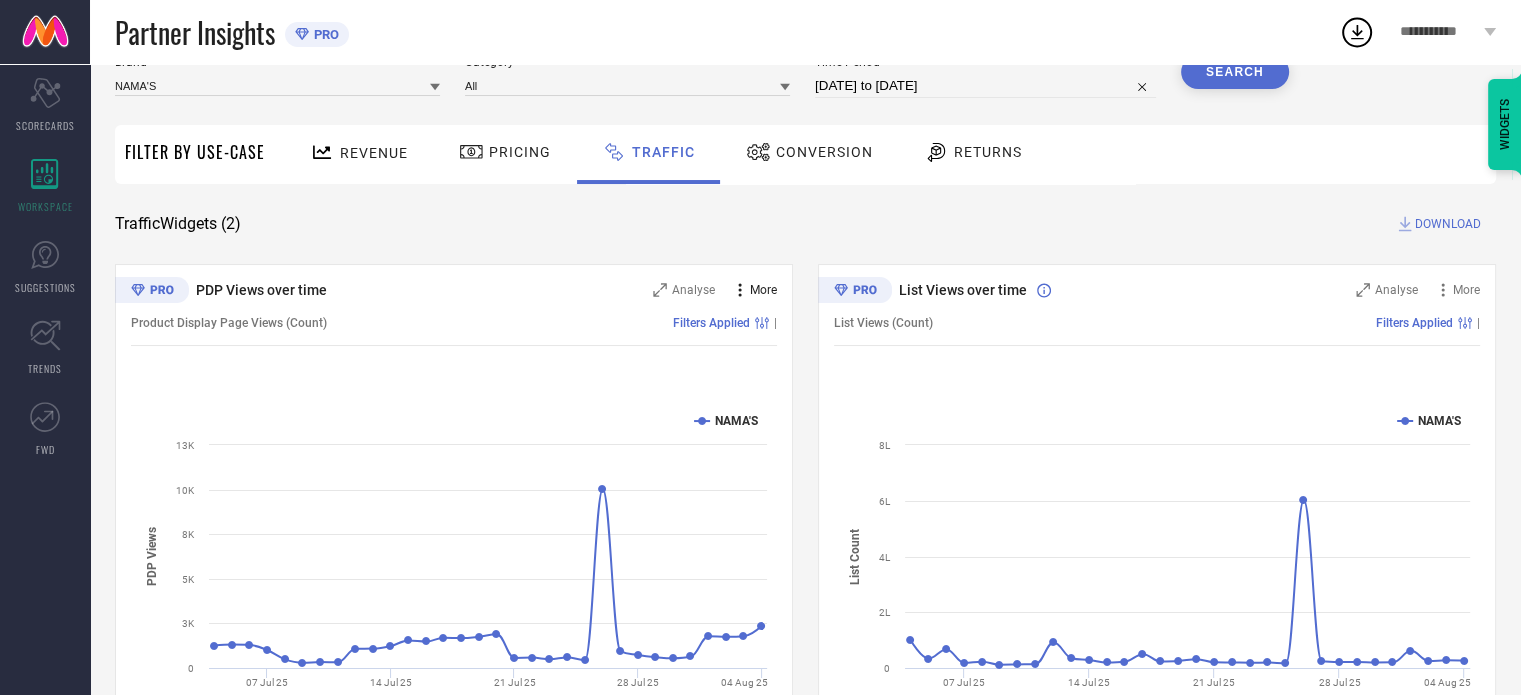 click 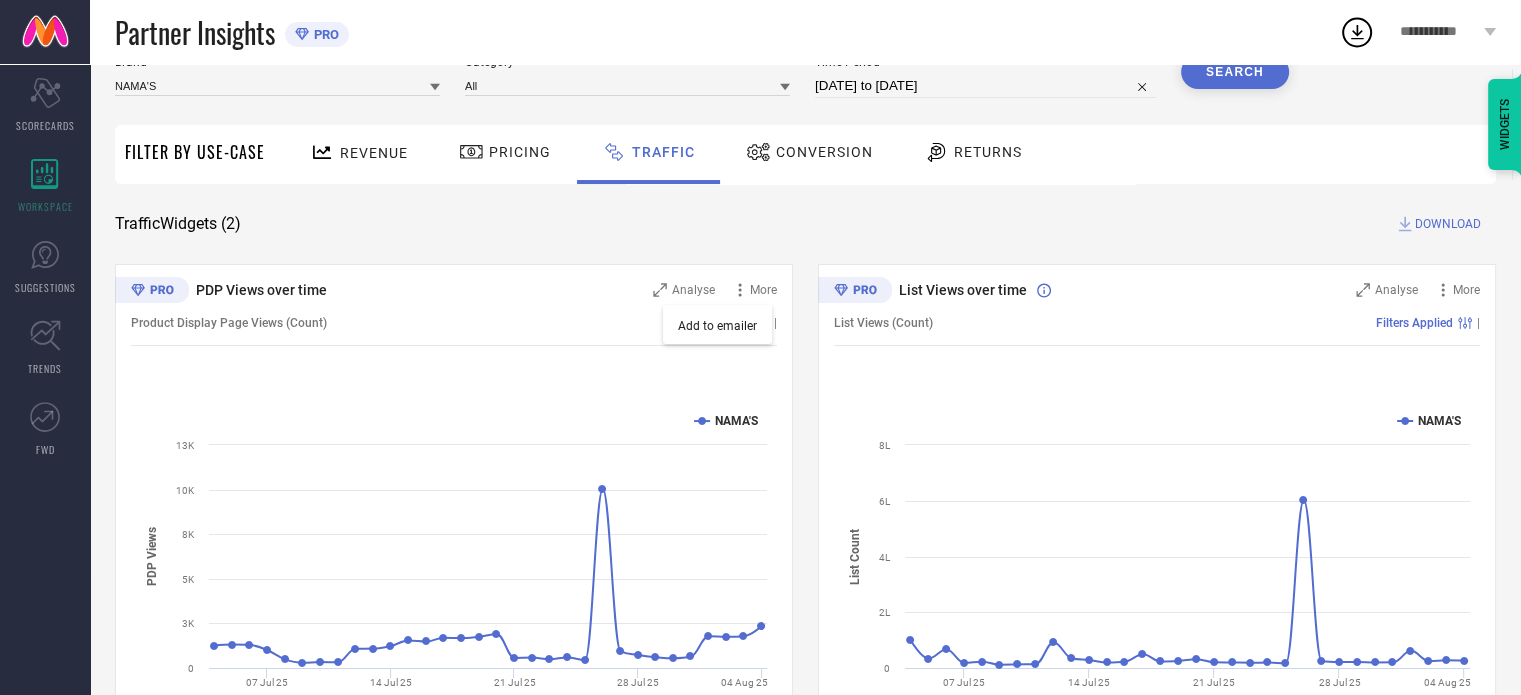 click on "SYSTEM WORKSPACE Brand NAMA'S Category All Time Period [DATE] to [DATE] Search Filter By Use-Case Revenue Pricing Traffic Conversion Returns Traffic  Widgets ( 2 ) DOWNLOAD PDP Views over time Analyse More Add to emailer Product Display Page Views (Count) Filters Applied |  Created with Highcharts 9.3.3 Time Aggregate PDP Views NAMA'S 07 Jul 25 14 Jul 25 21 Jul 25 28 Jul 25 04 Aug 25 0 3K 5K 8K 10K 13K List Views over time Analyse More List Views (Count) Filters Applied |  Created with Highcharts 9.3.3 Time Aggregate List Count NAMA'S 07 Jul 25 14 Jul 25 21 Jul 25 28 Jul 25 04 Aug 25 0 2L 4L 6L 8L WIDGETS" at bounding box center (805, 389) 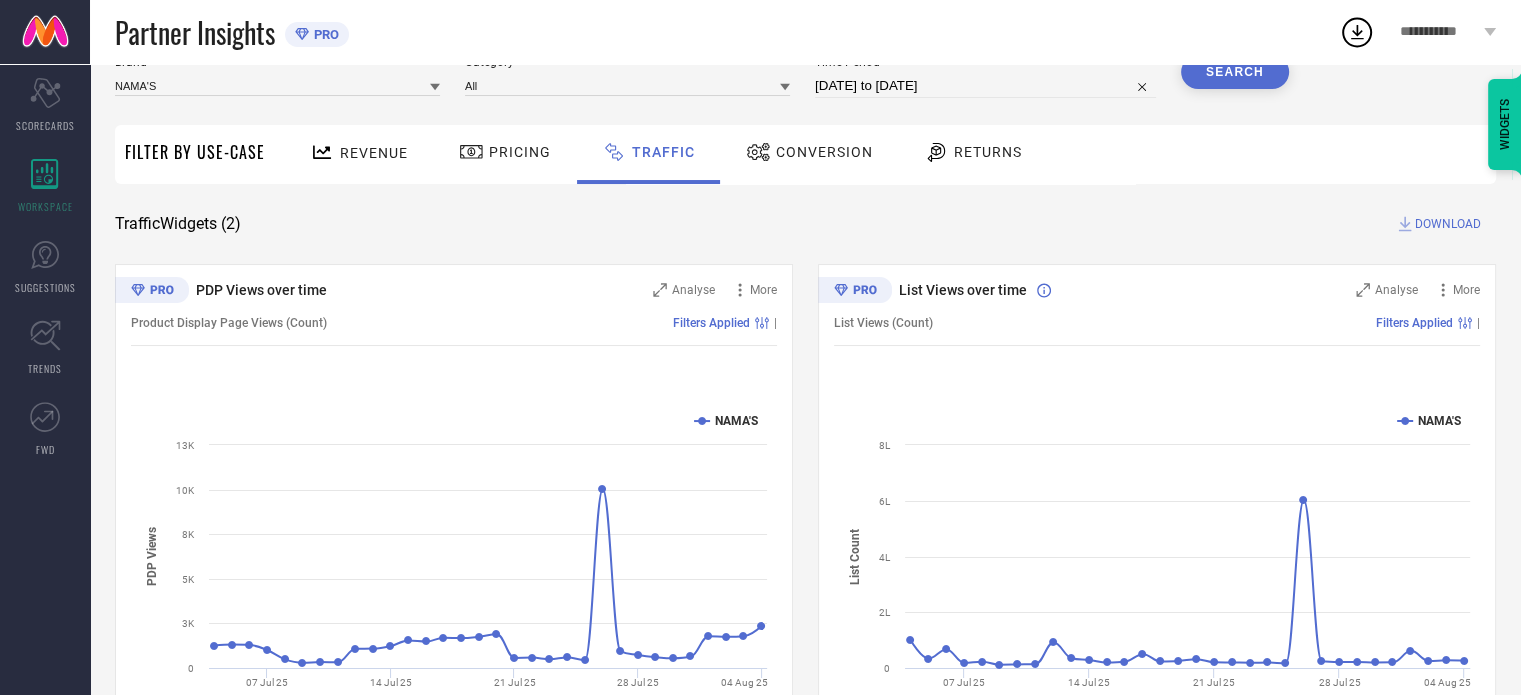 scroll, scrollTop: 0, scrollLeft: 0, axis: both 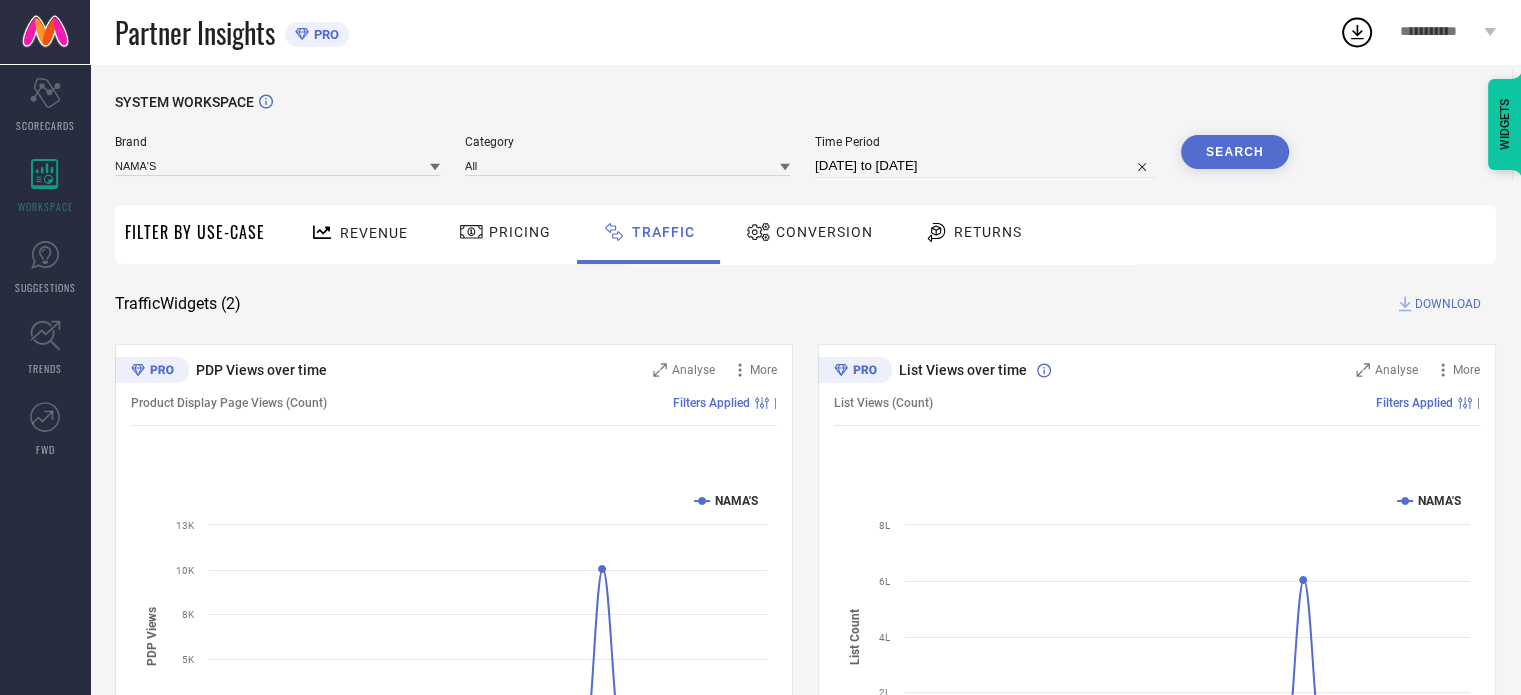 select on "6" 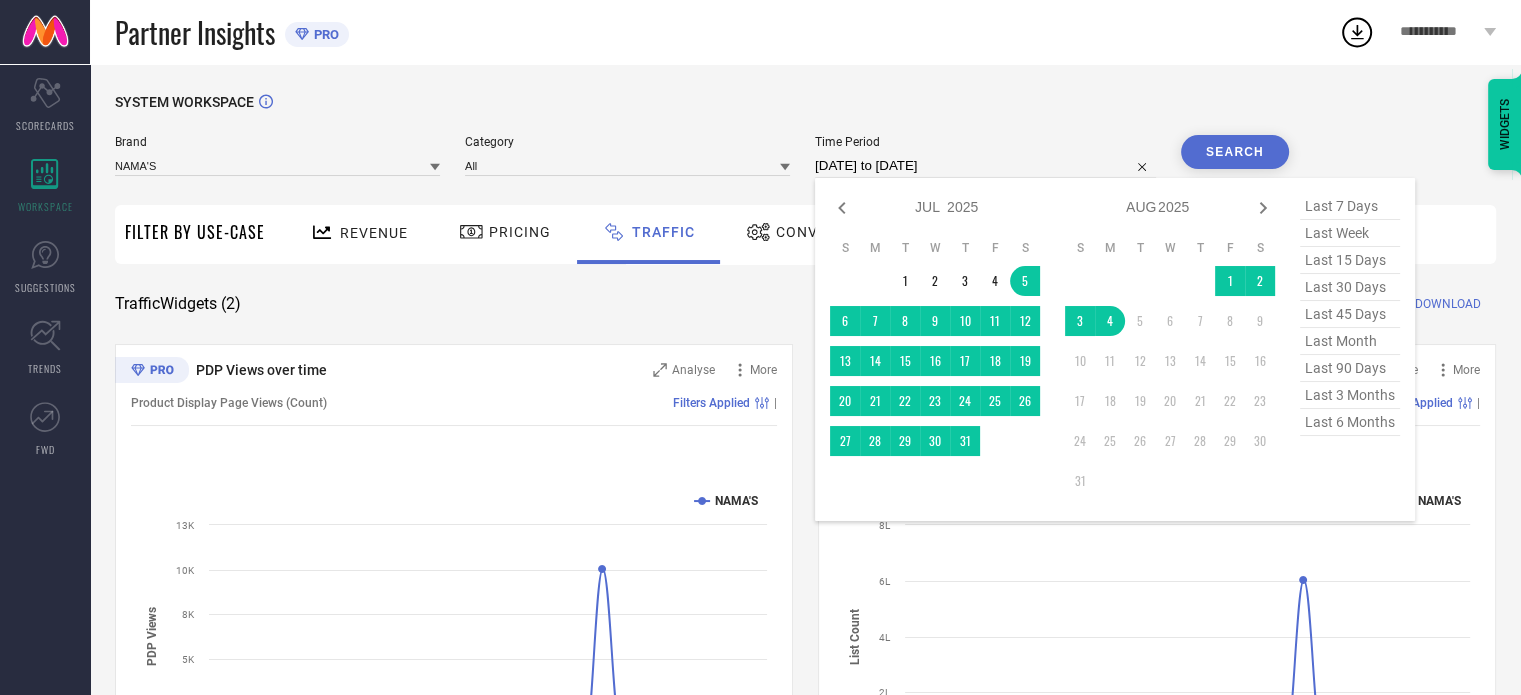 click on "[DATE] to [DATE]" at bounding box center [985, 166] 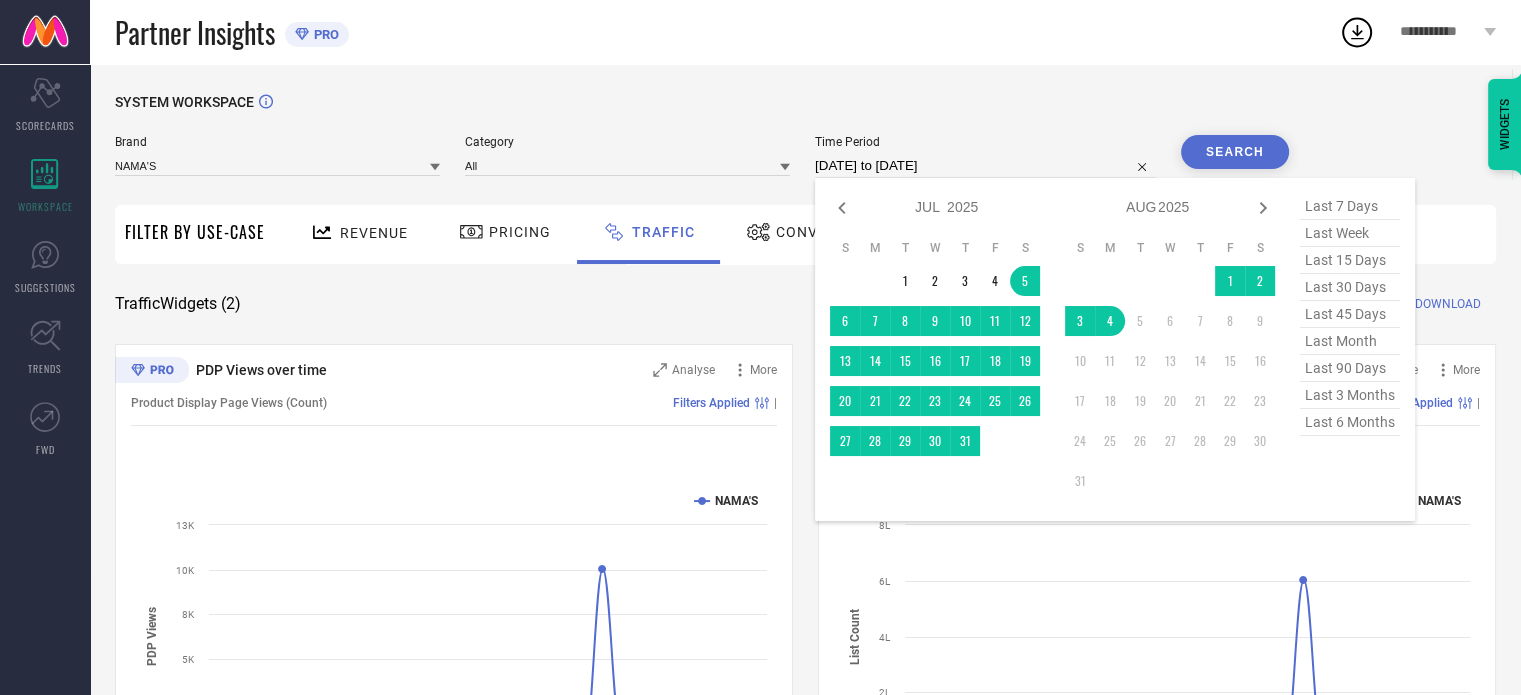 click on "last month" at bounding box center (1350, 341) 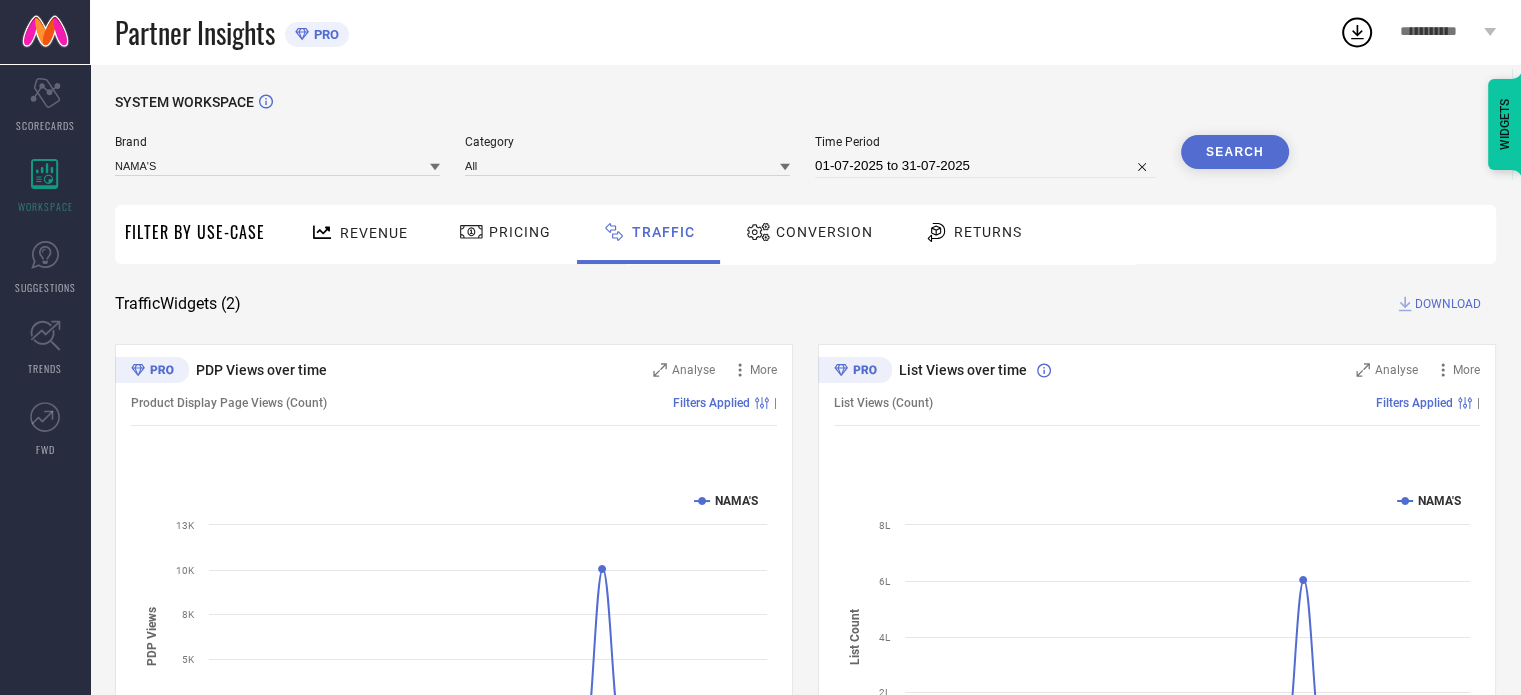 click on "Search" at bounding box center [1235, 152] 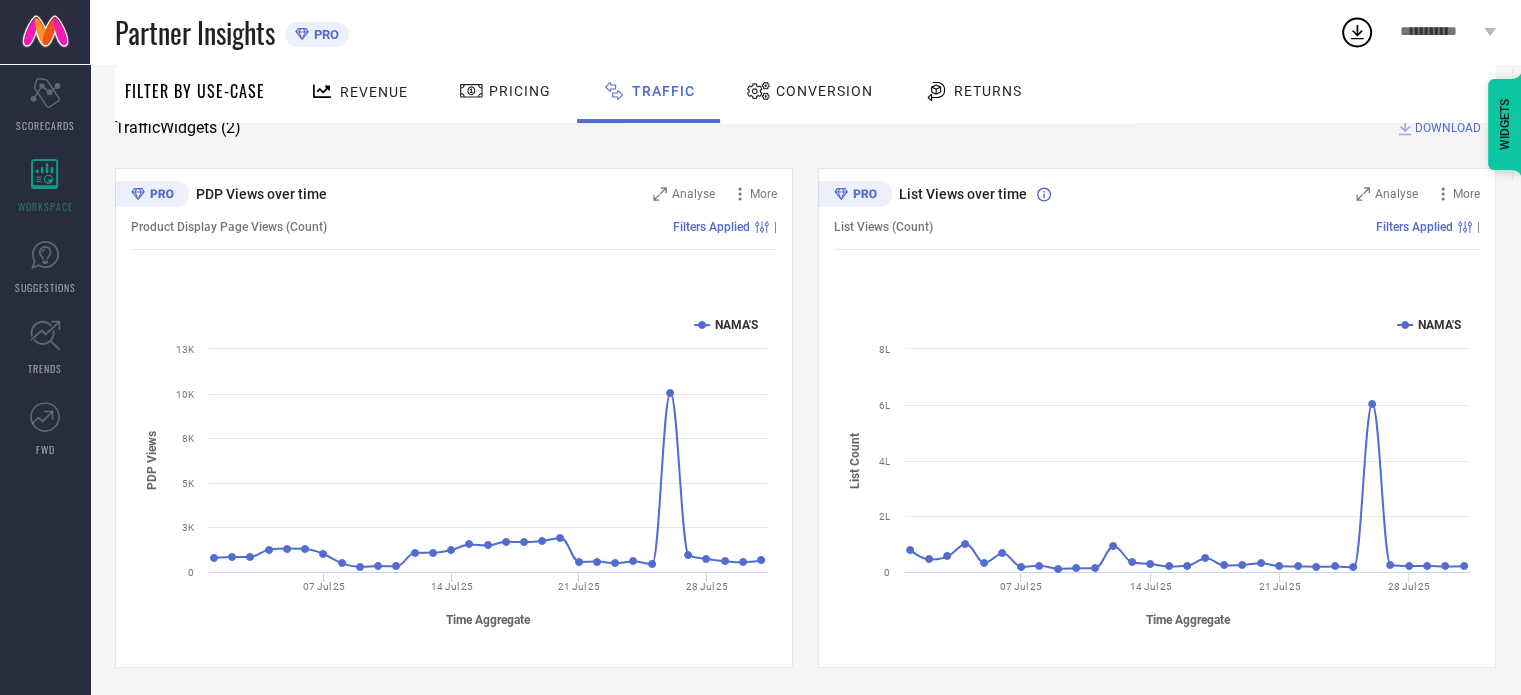 scroll, scrollTop: 180, scrollLeft: 0, axis: vertical 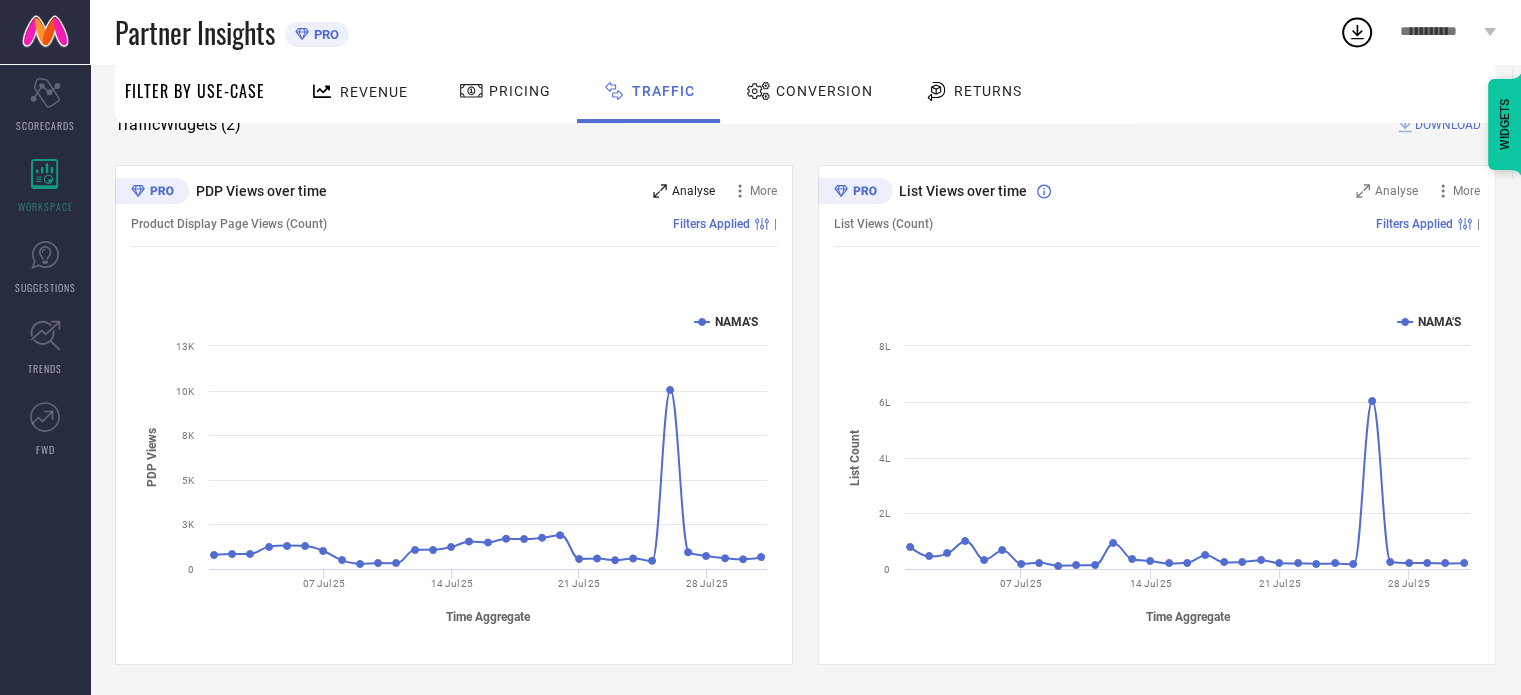 click 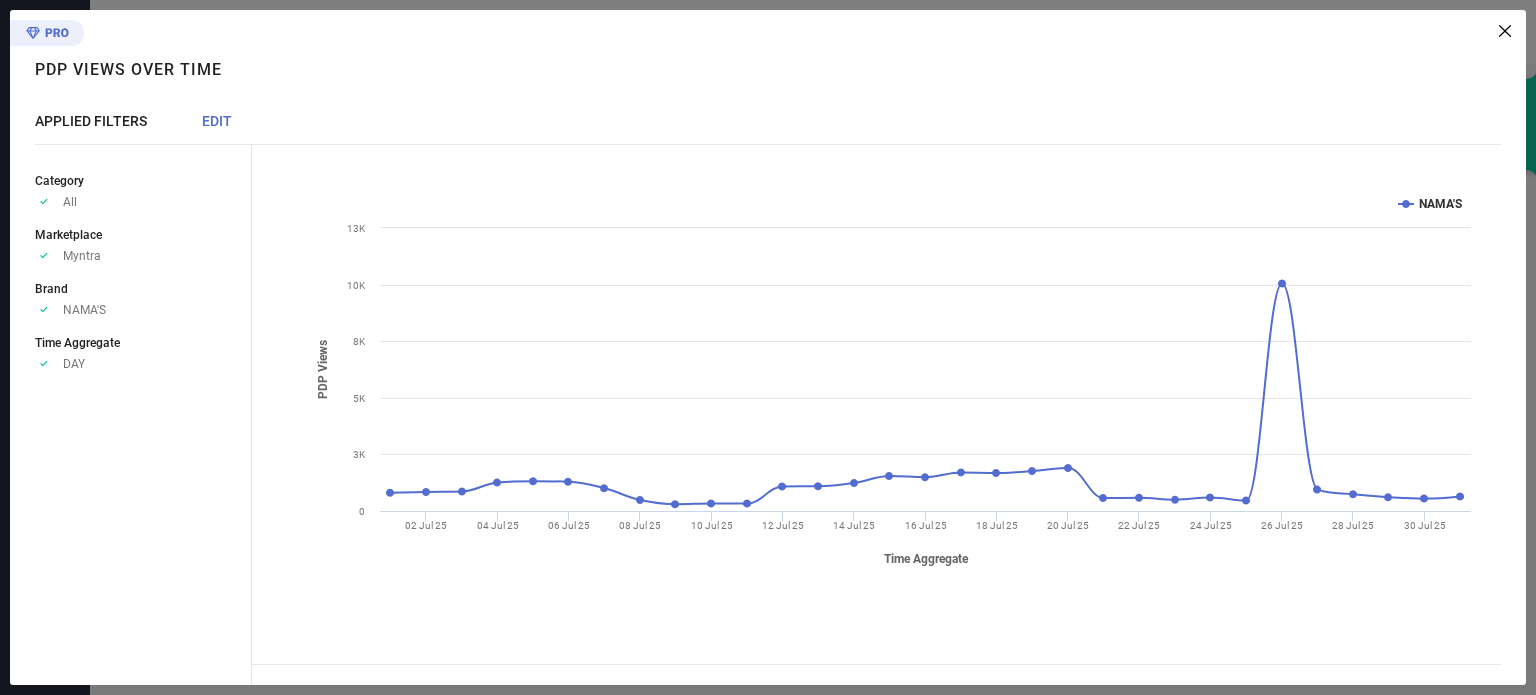 click on "PDP Views over time" at bounding box center [133, 59] 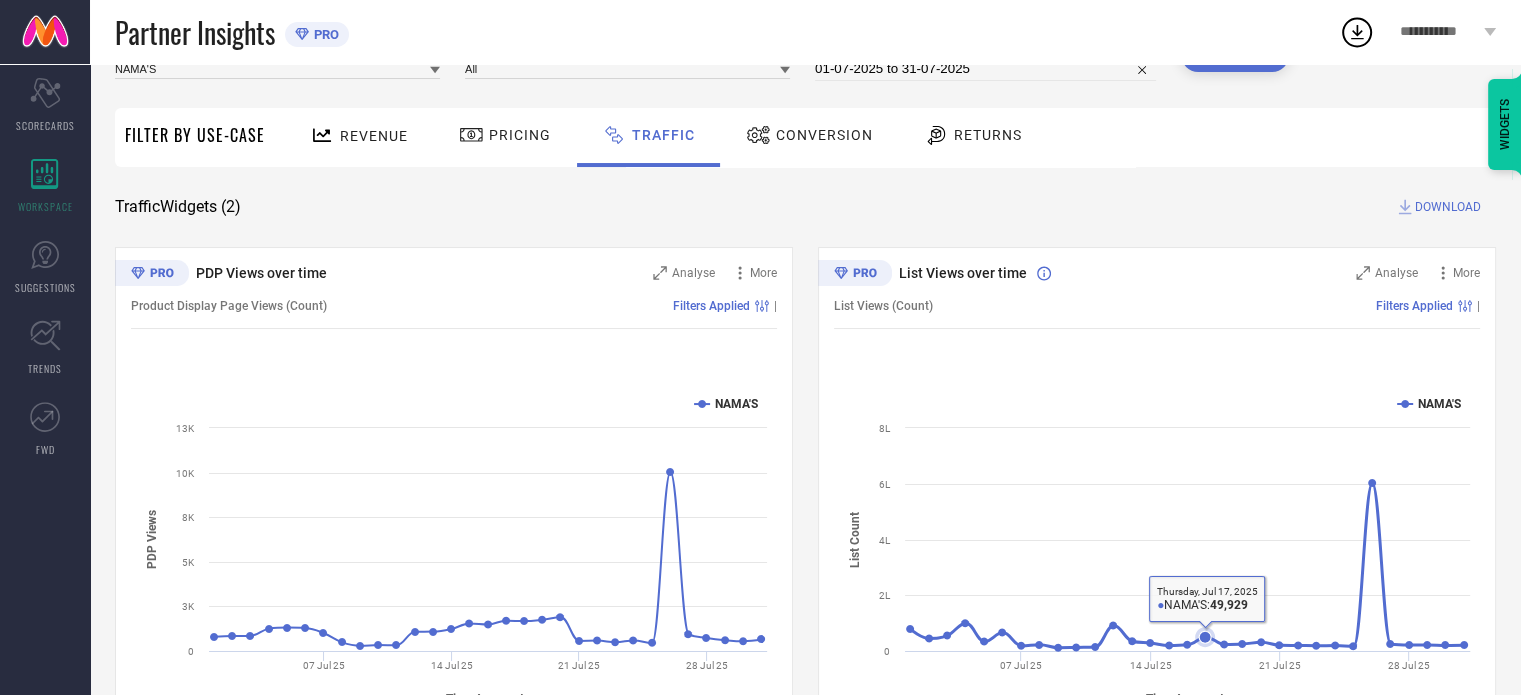 scroll, scrollTop: 0, scrollLeft: 0, axis: both 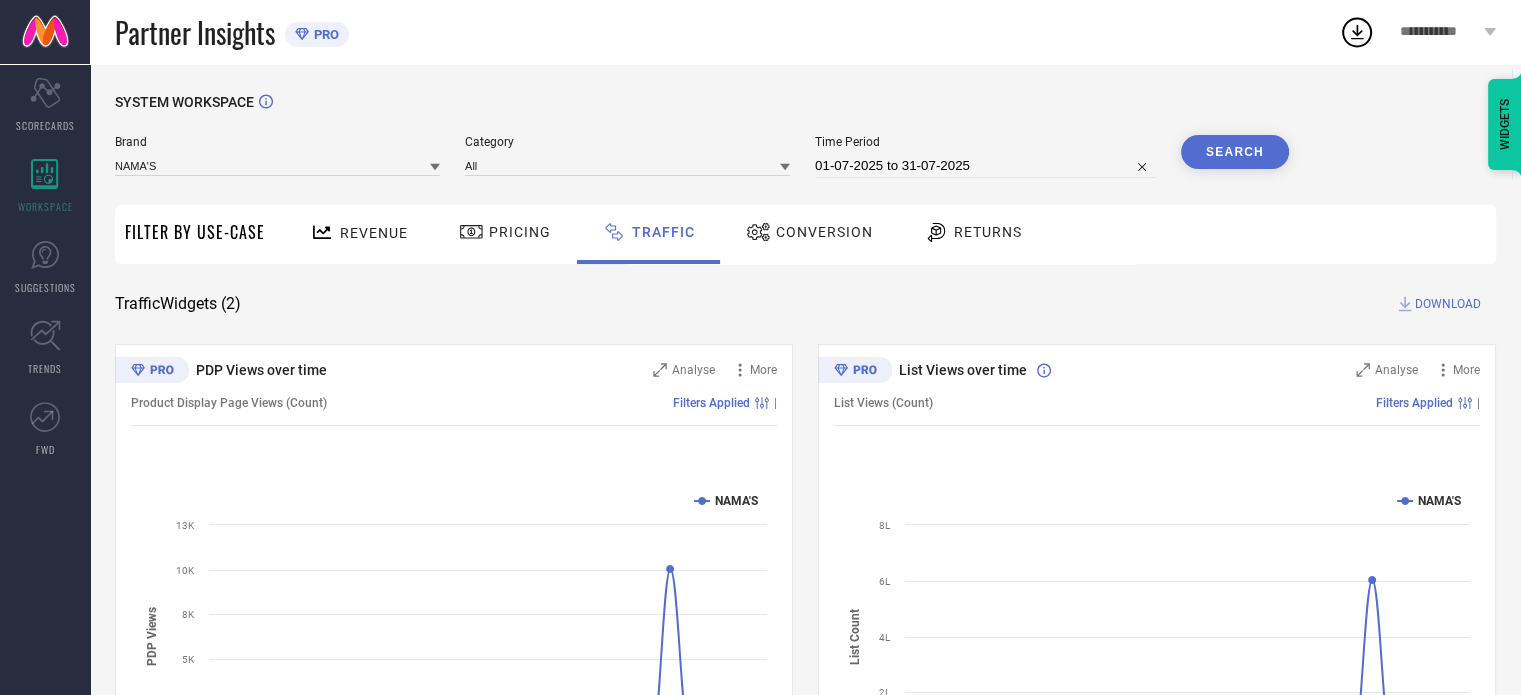 click at bounding box center [435, 166] 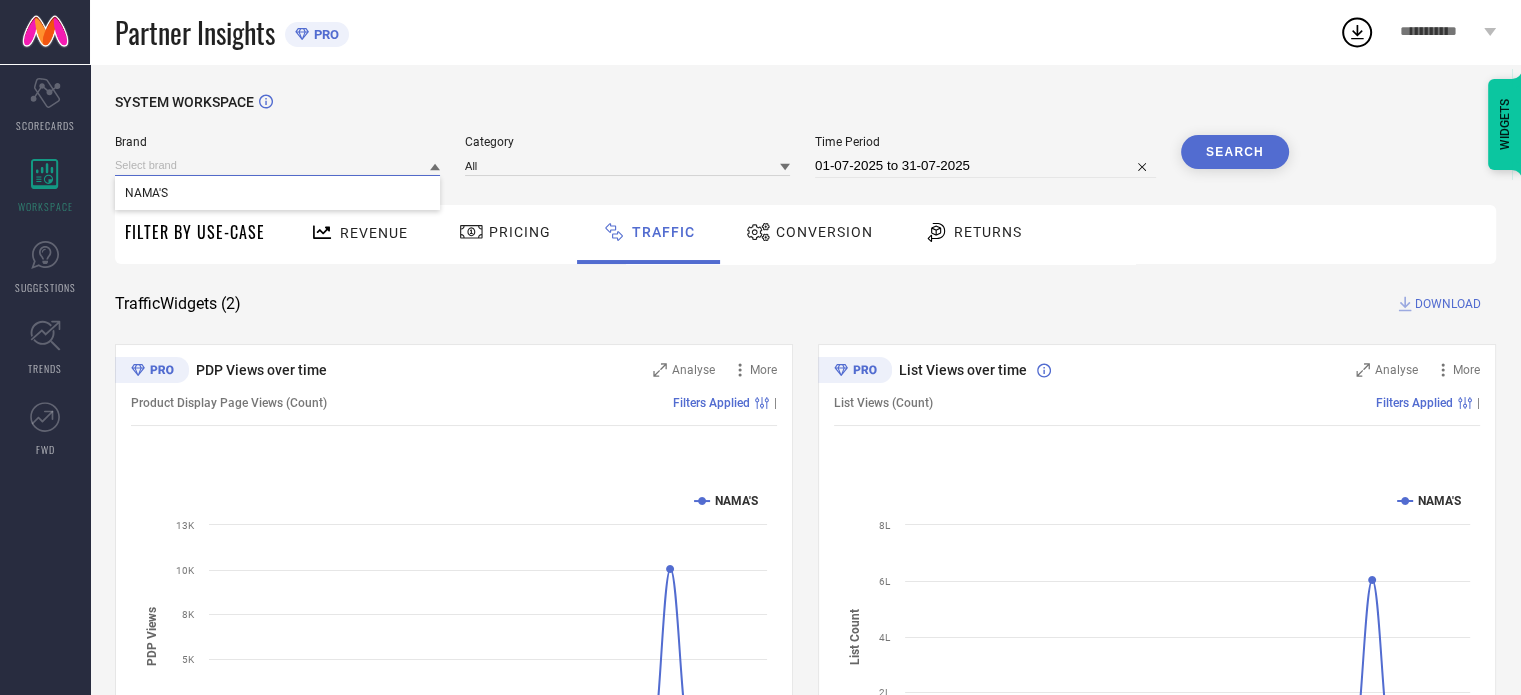 click at bounding box center [277, 165] 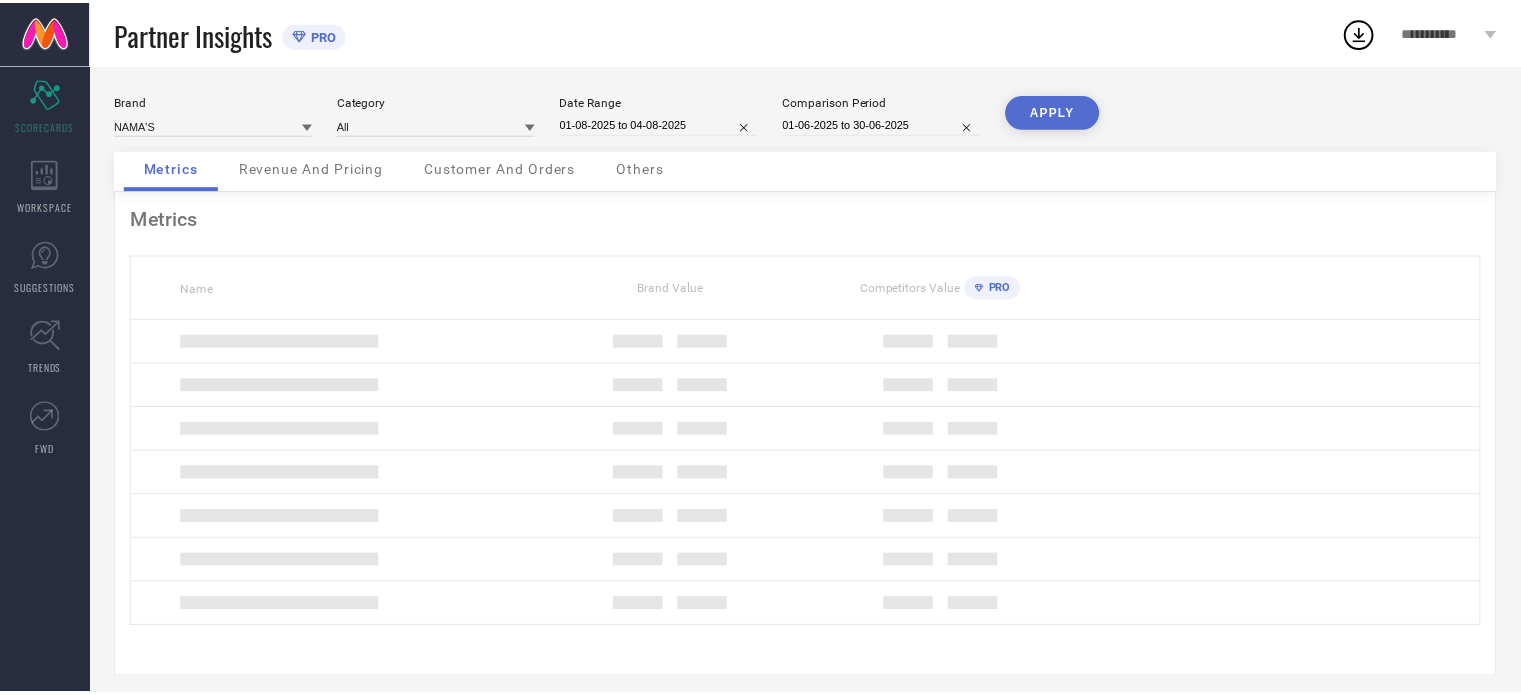 scroll, scrollTop: 0, scrollLeft: 0, axis: both 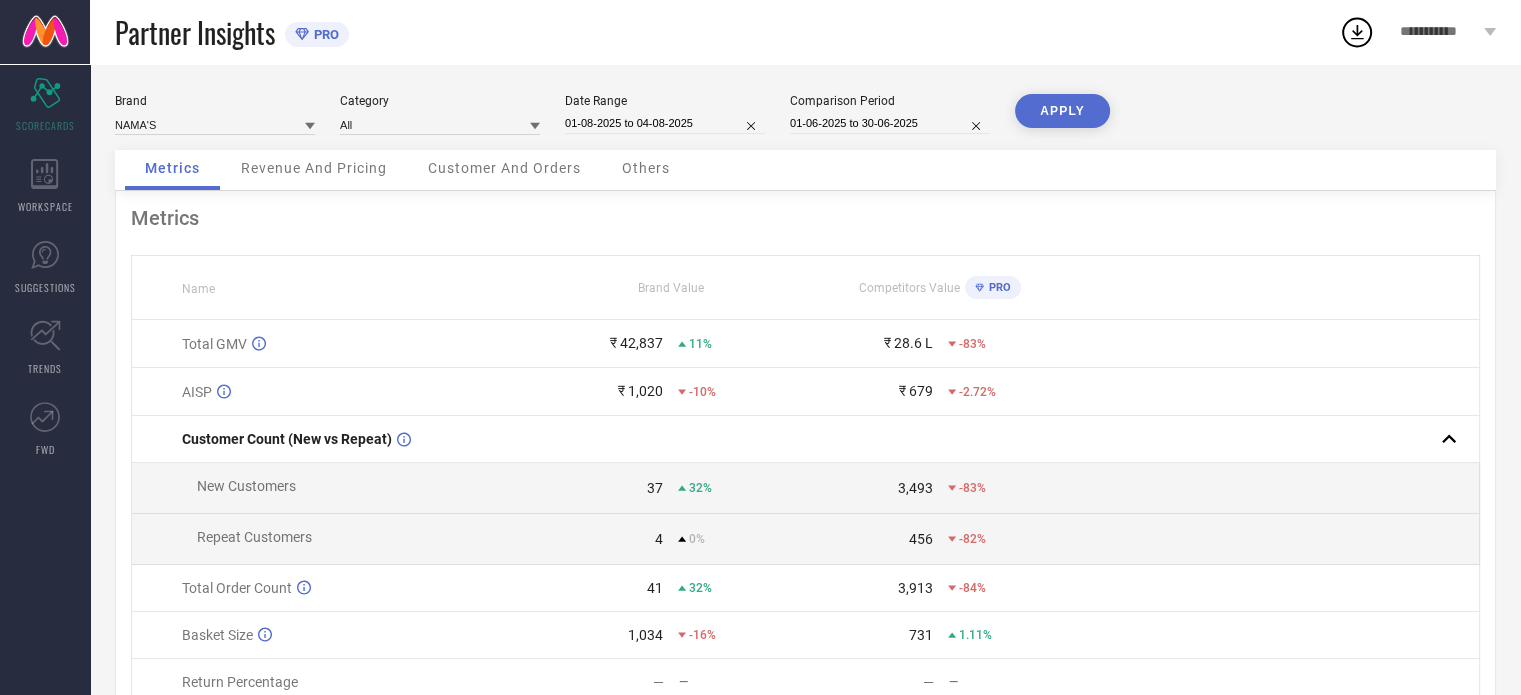 click on "01-08-2025 to 04-08-2025" at bounding box center (665, 123) 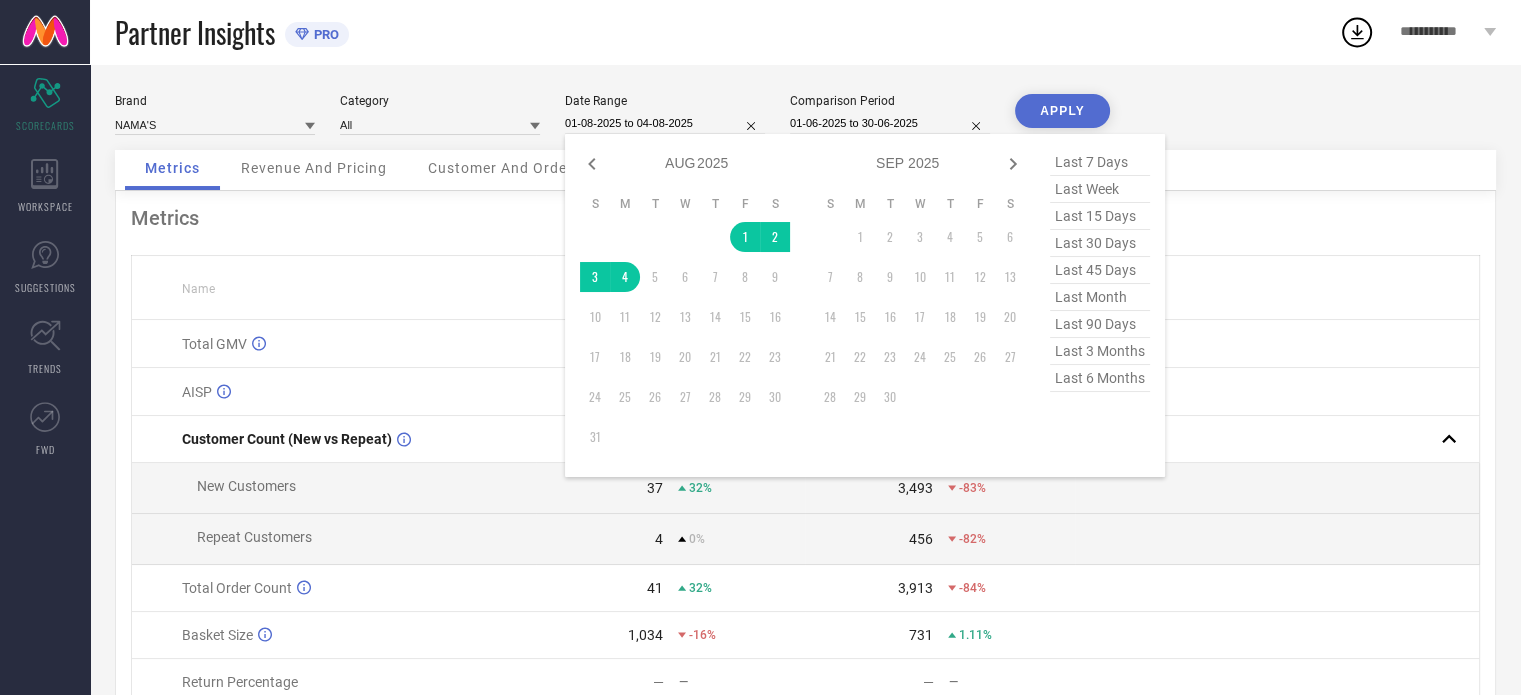click on "last month" at bounding box center (1100, 297) 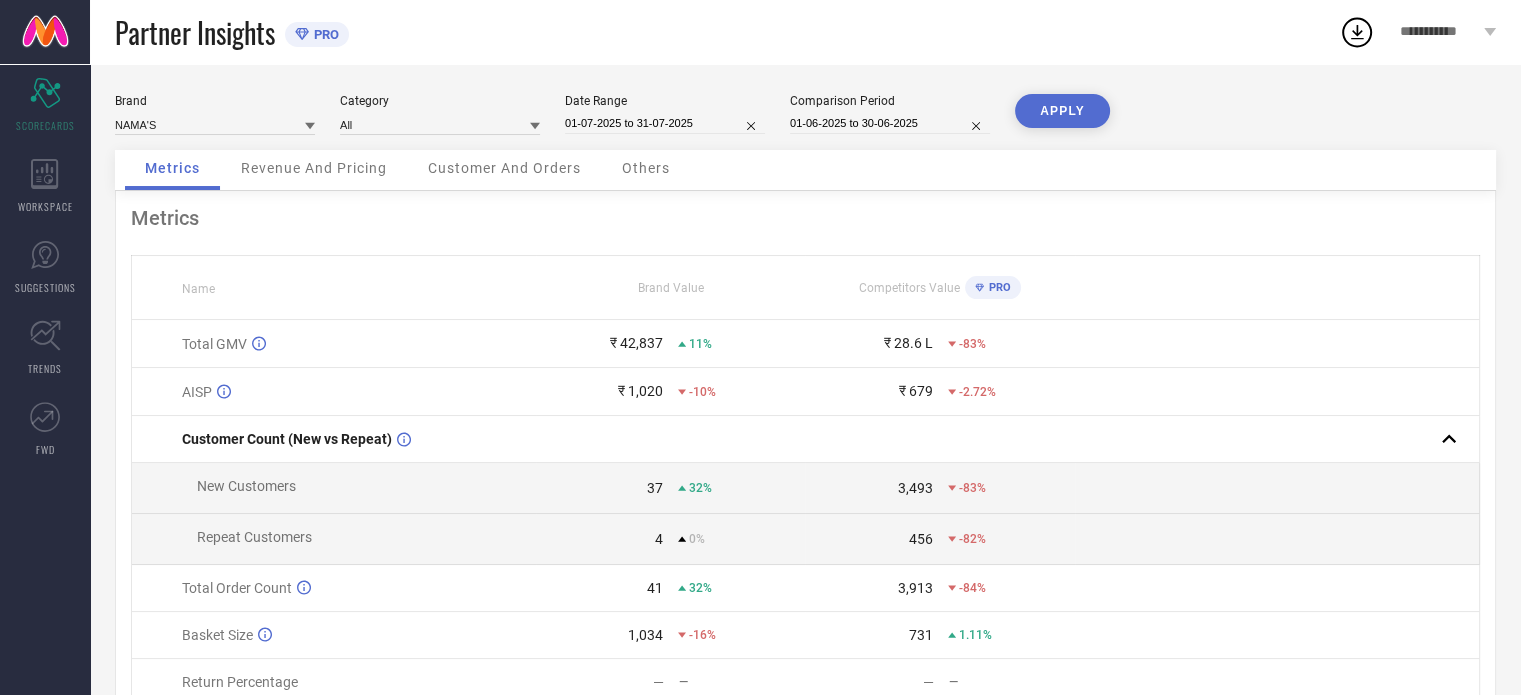click on "APPLY" at bounding box center [1062, 111] 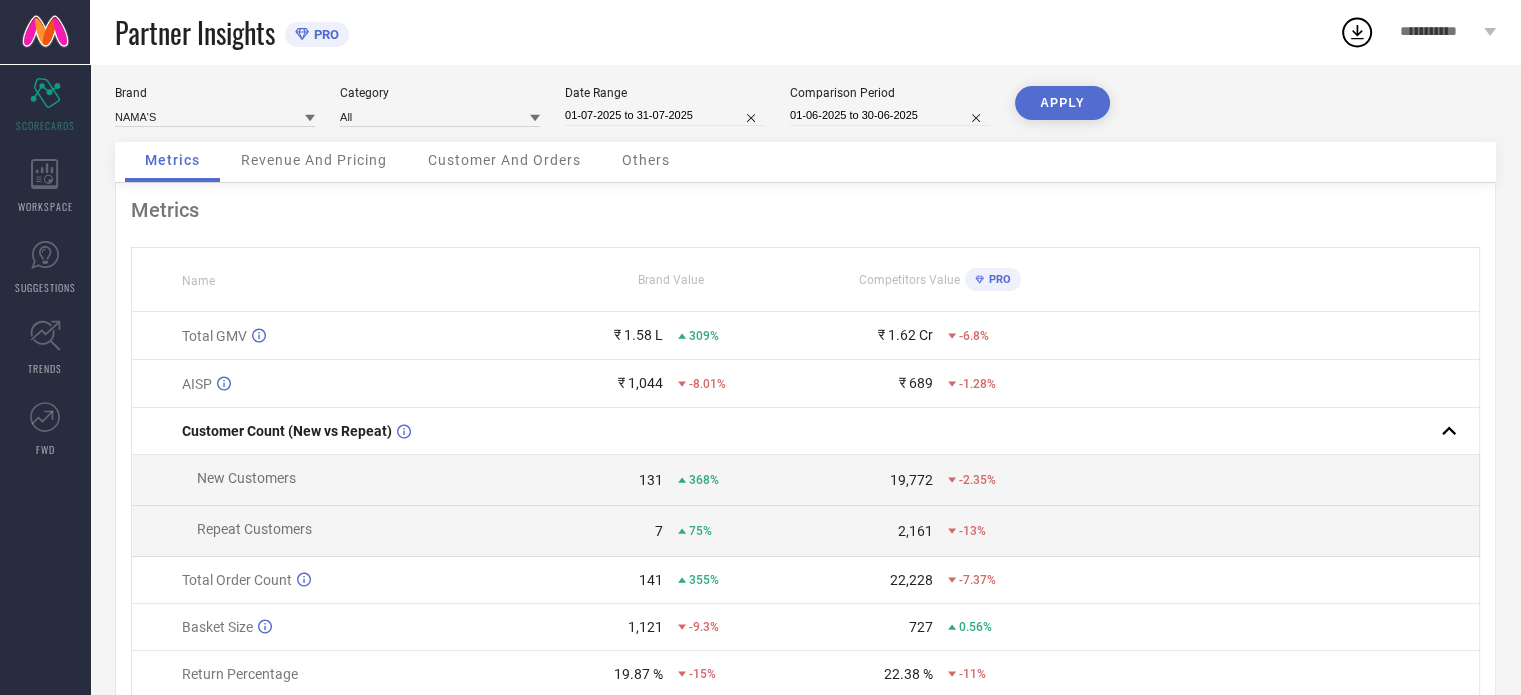 scroll, scrollTop: 0, scrollLeft: 0, axis: both 